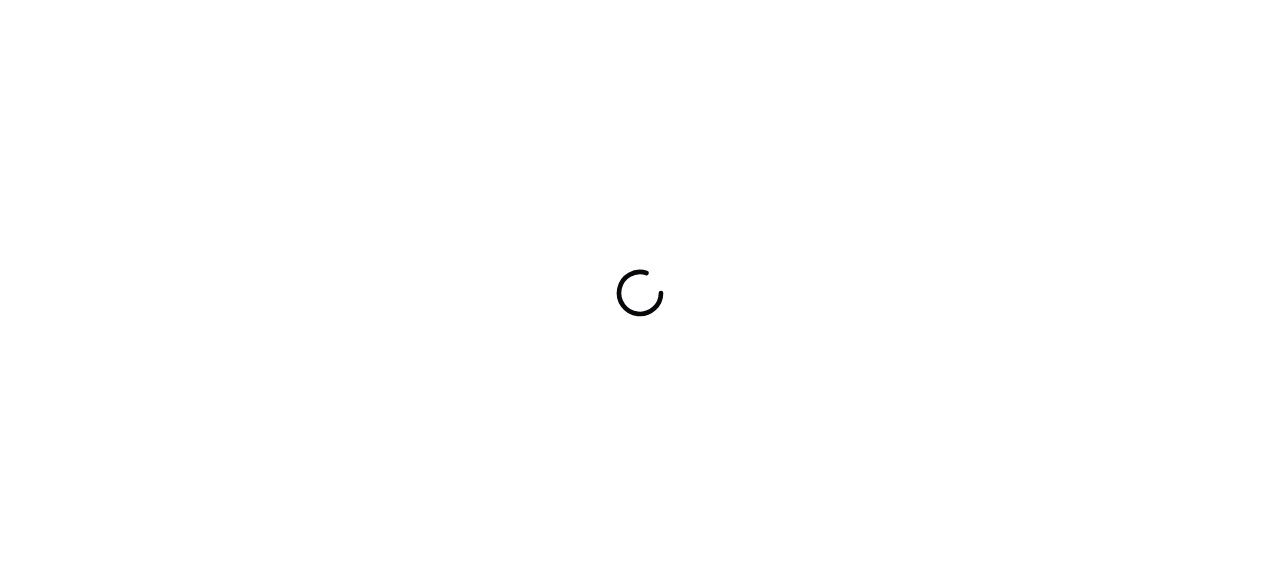 scroll, scrollTop: 0, scrollLeft: 0, axis: both 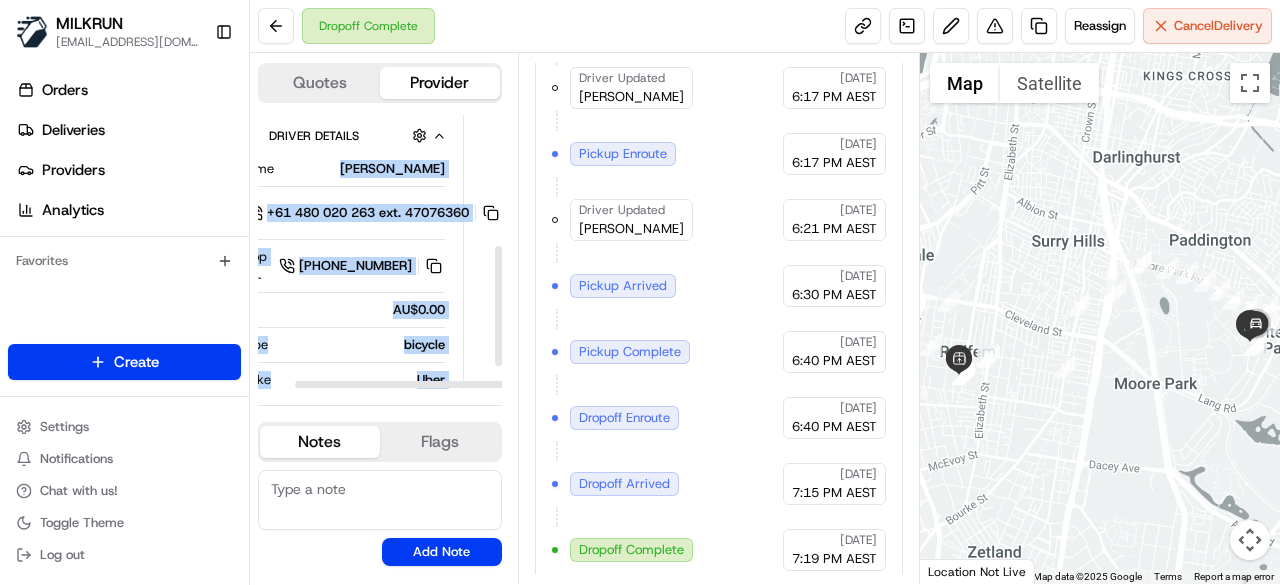 drag, startPoint x: 388, startPoint y: 167, endPoint x: 455, endPoint y: 174, distance: 67.36468 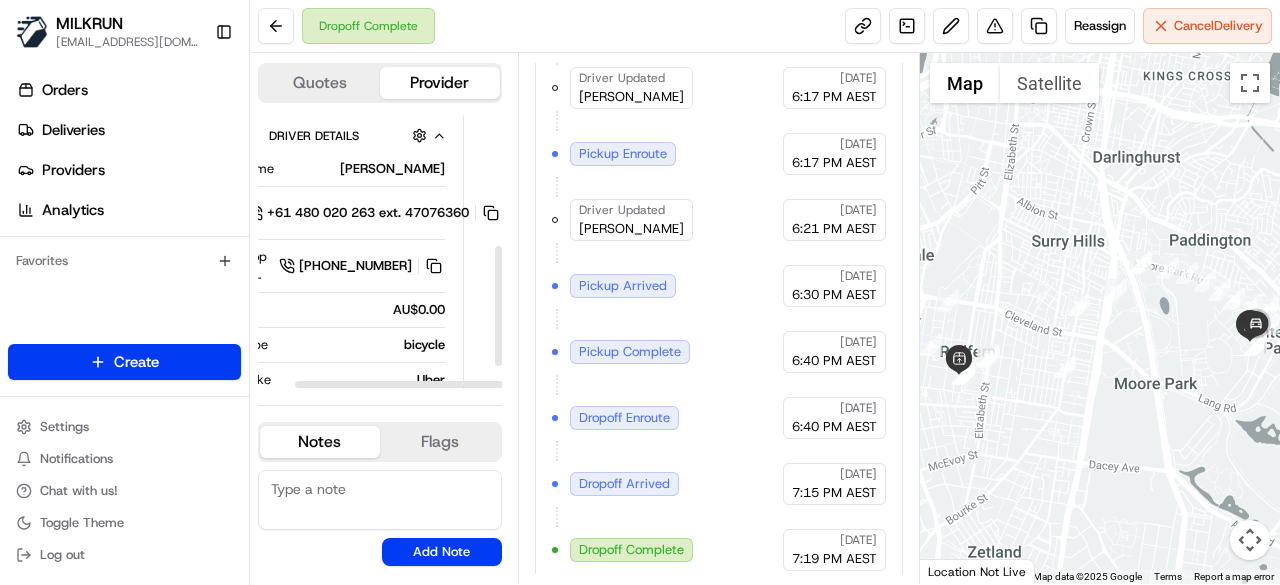 drag, startPoint x: 450, startPoint y: 164, endPoint x: 338, endPoint y: 170, distance: 112.1606 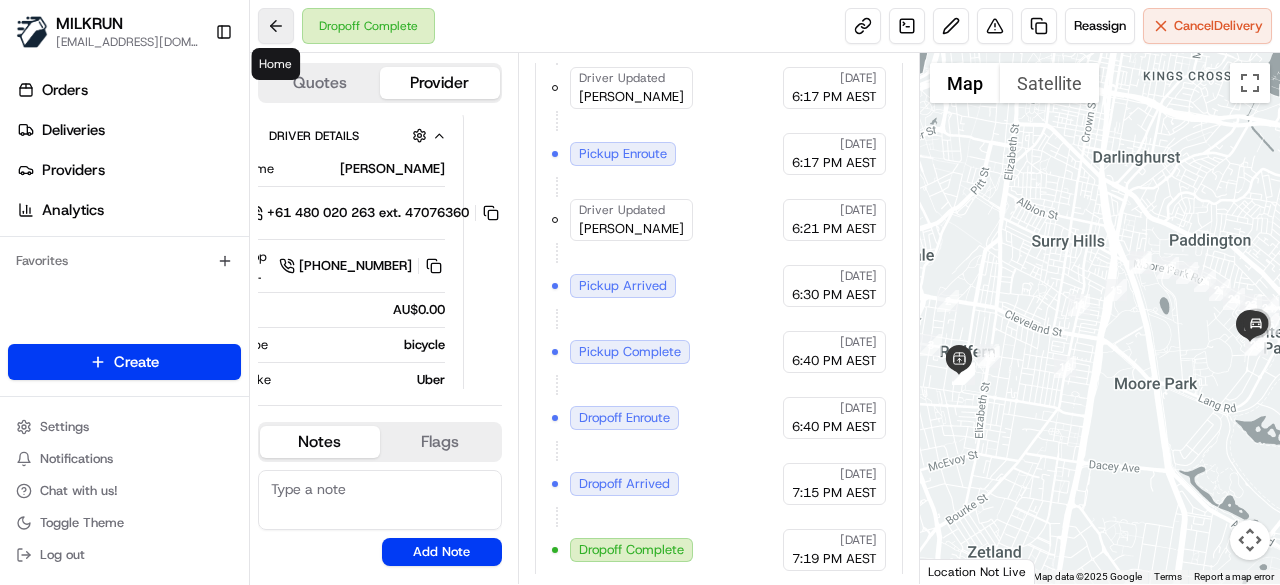 click at bounding box center [276, 26] 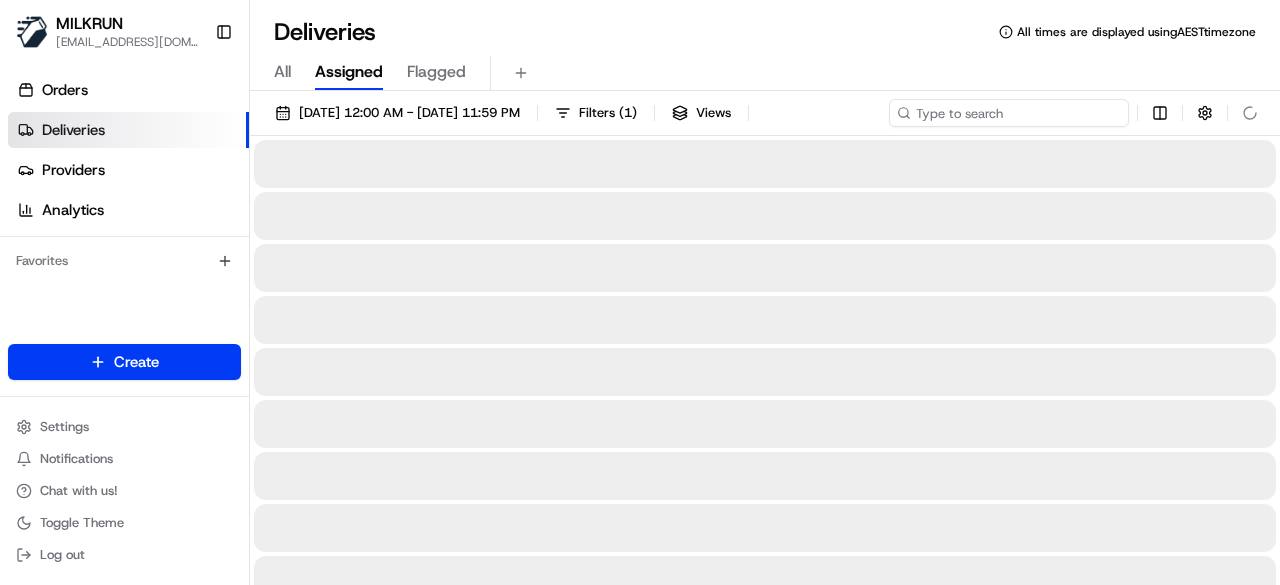 click at bounding box center [1009, 113] 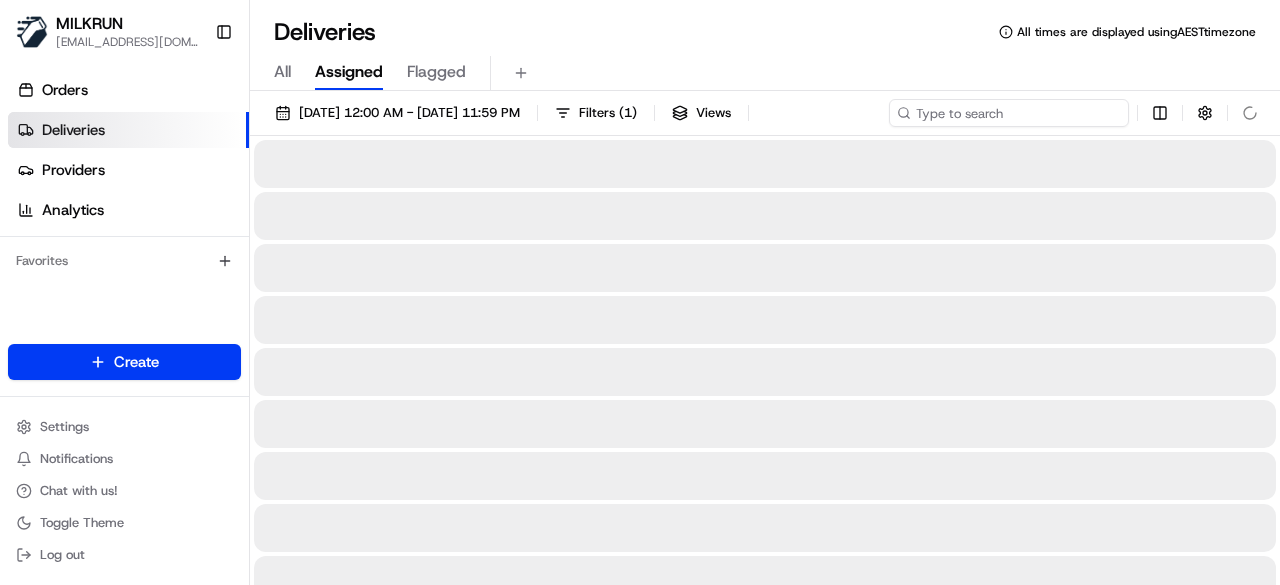 paste on "sadie millar" 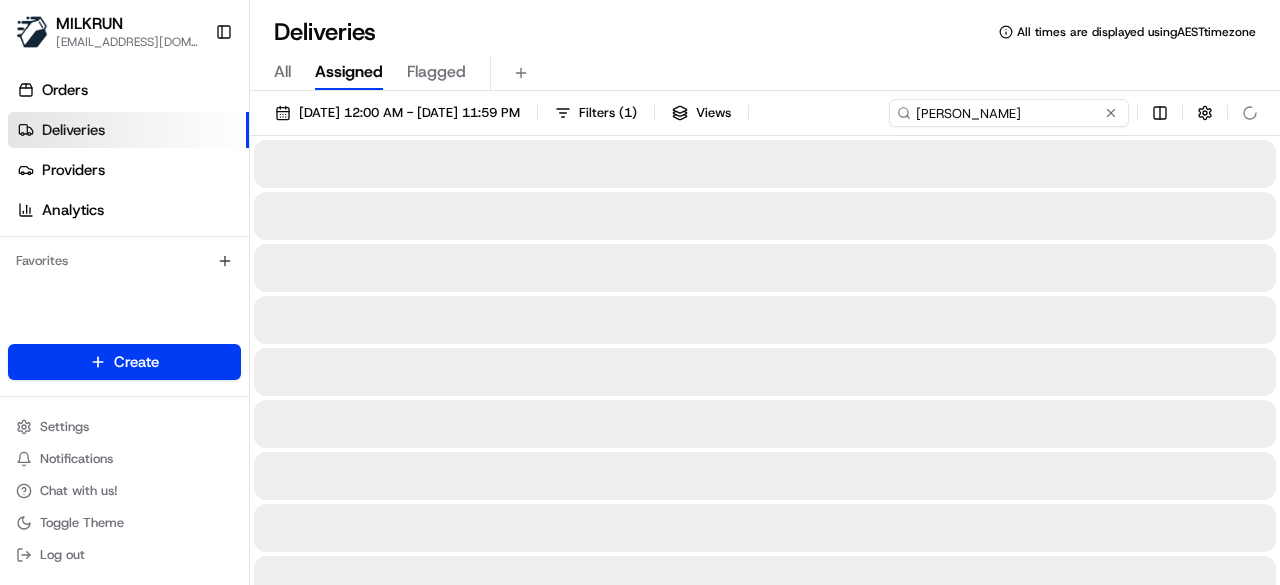 type on "sadie millar" 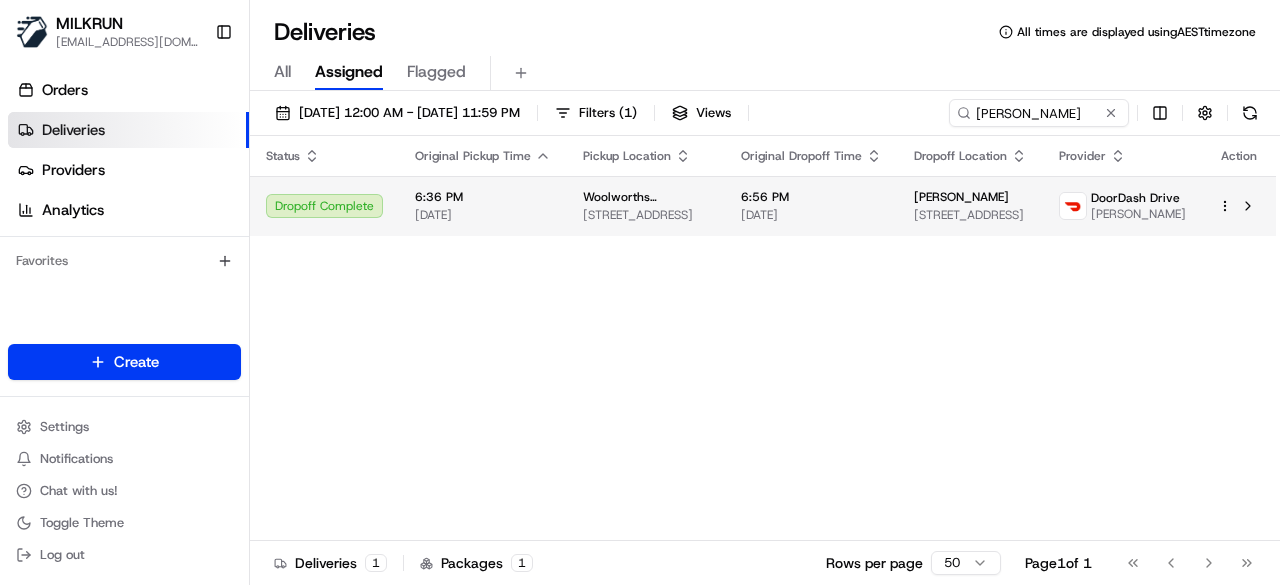 click on "1 Chesterfield Rd, Epping, NSW 2121, AU" at bounding box center (970, 215) 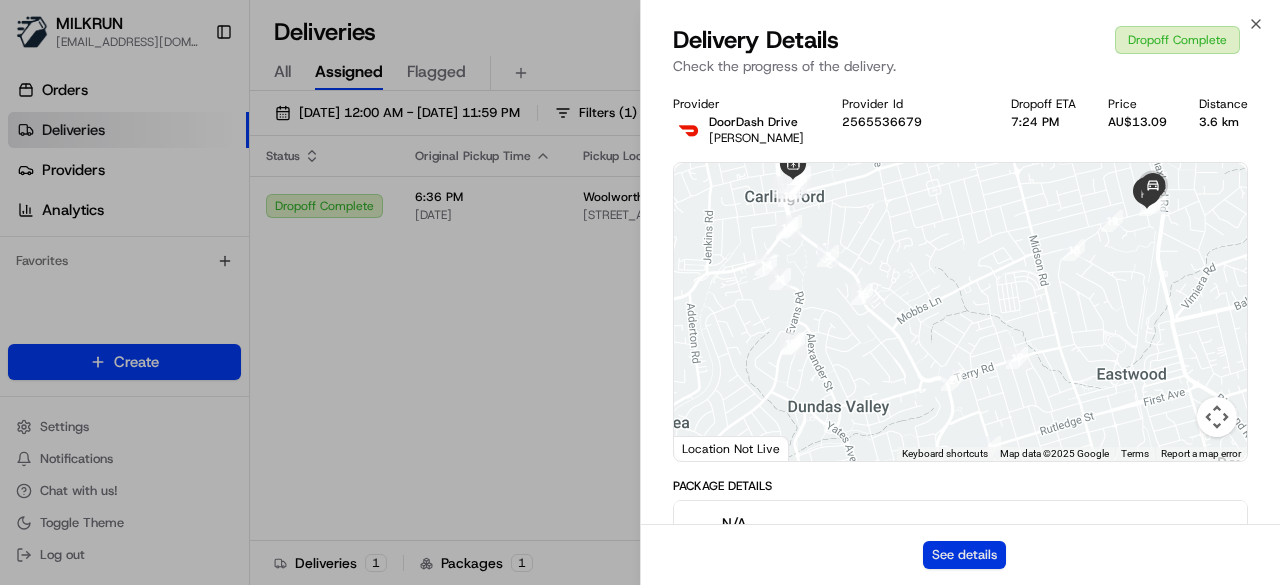 click on "See details" at bounding box center [964, 555] 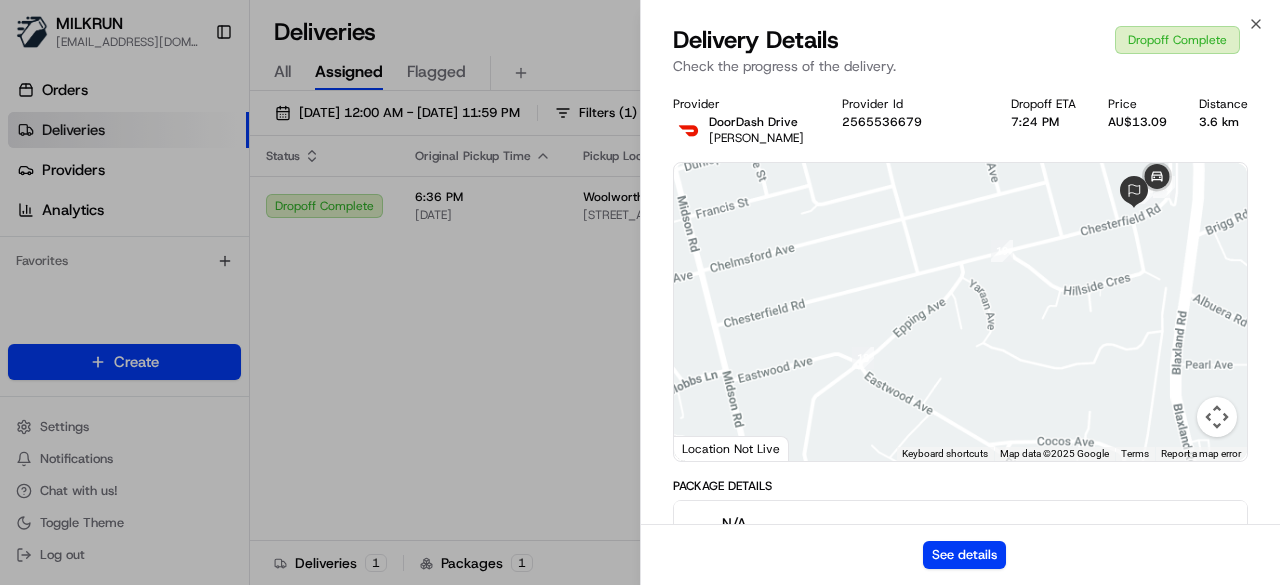 drag, startPoint x: 1180, startPoint y: 183, endPoint x: 1096, endPoint y: 369, distance: 204.08821 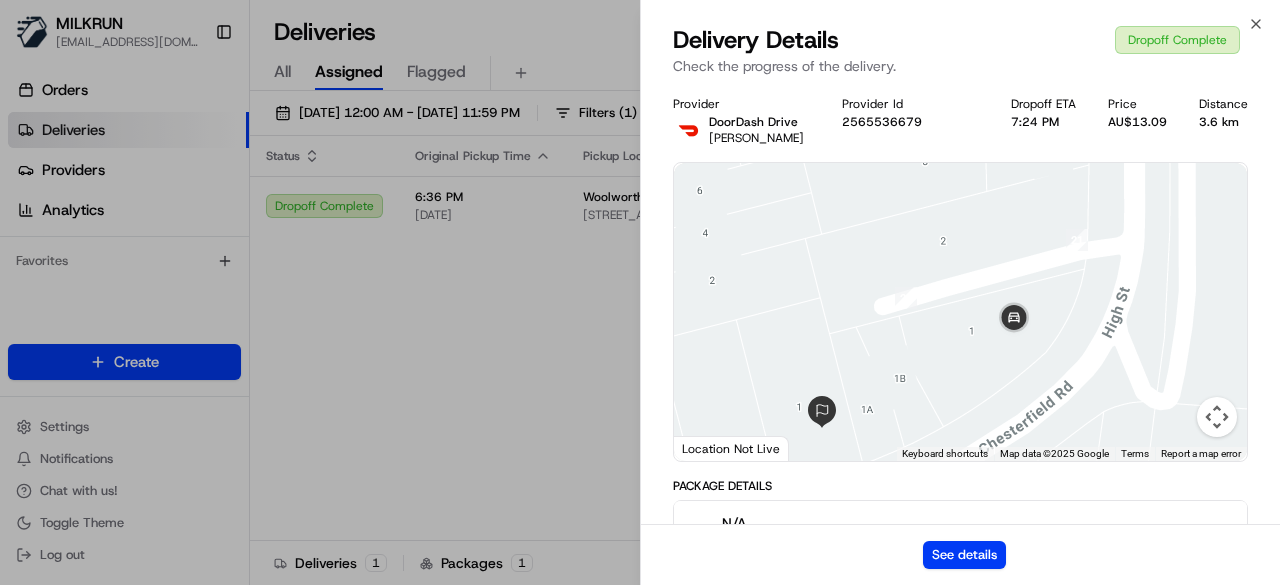 drag, startPoint x: 1060, startPoint y: 401, endPoint x: 1075, endPoint y: 318, distance: 84.34453 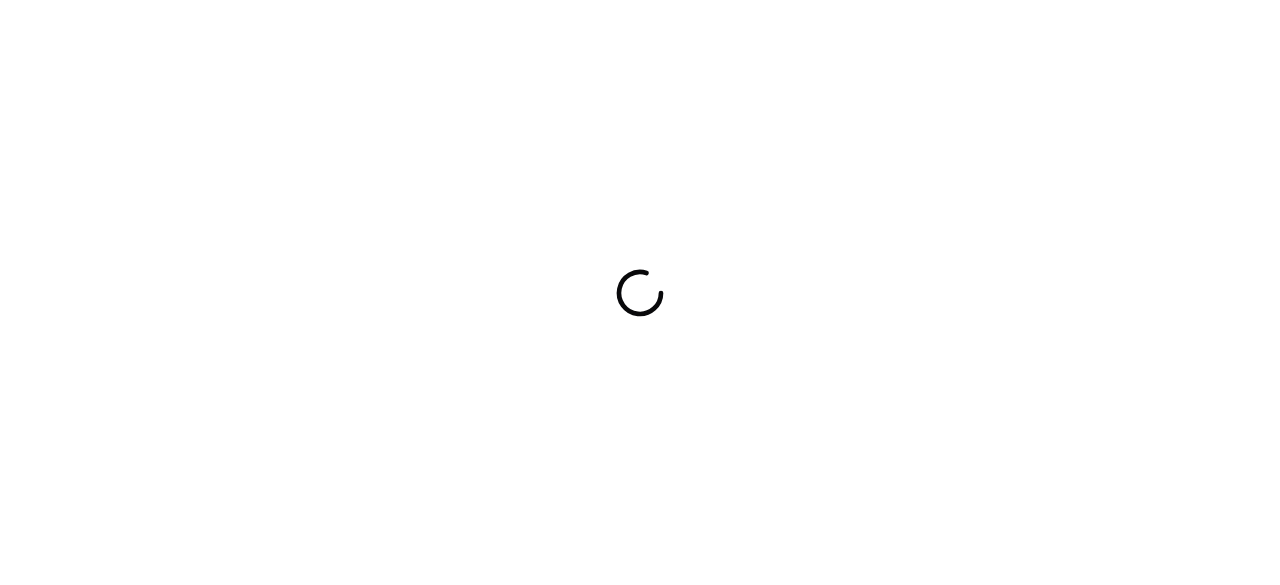 scroll, scrollTop: 0, scrollLeft: 0, axis: both 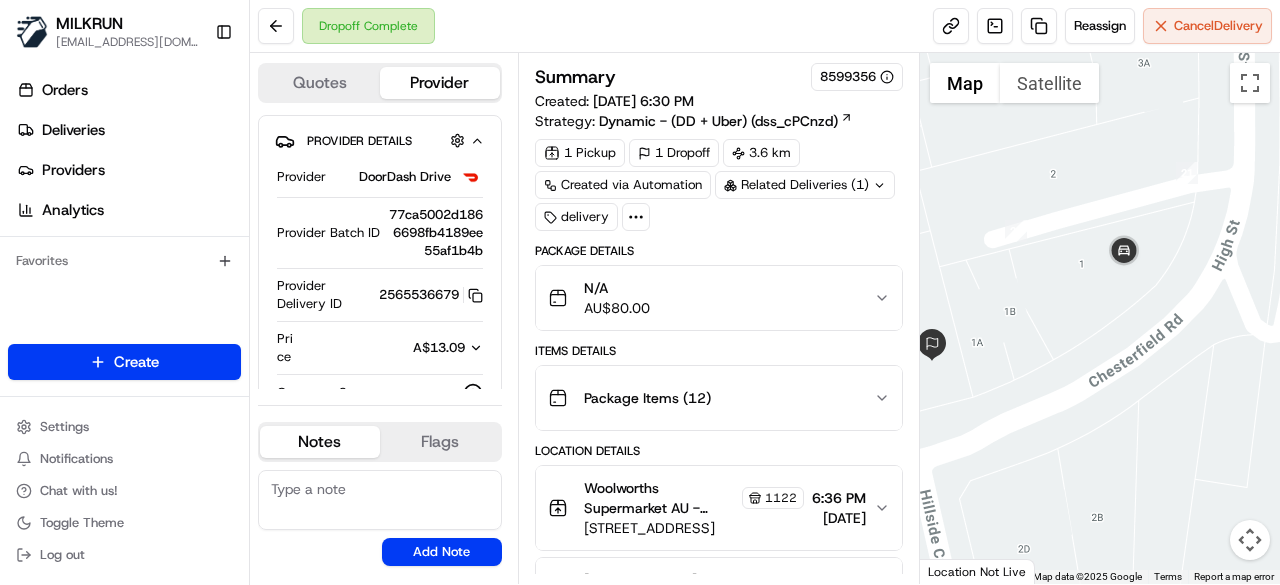 drag, startPoint x: 1184, startPoint y: 243, endPoint x: 1126, endPoint y: 397, distance: 164.56001 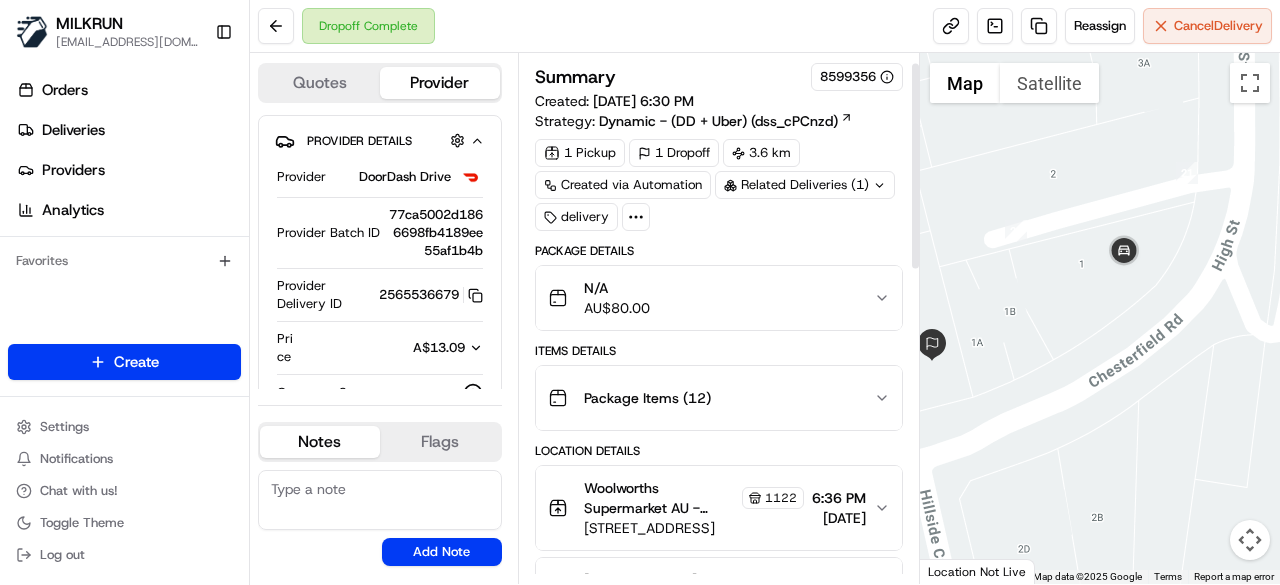 scroll, scrollTop: 100, scrollLeft: 0, axis: vertical 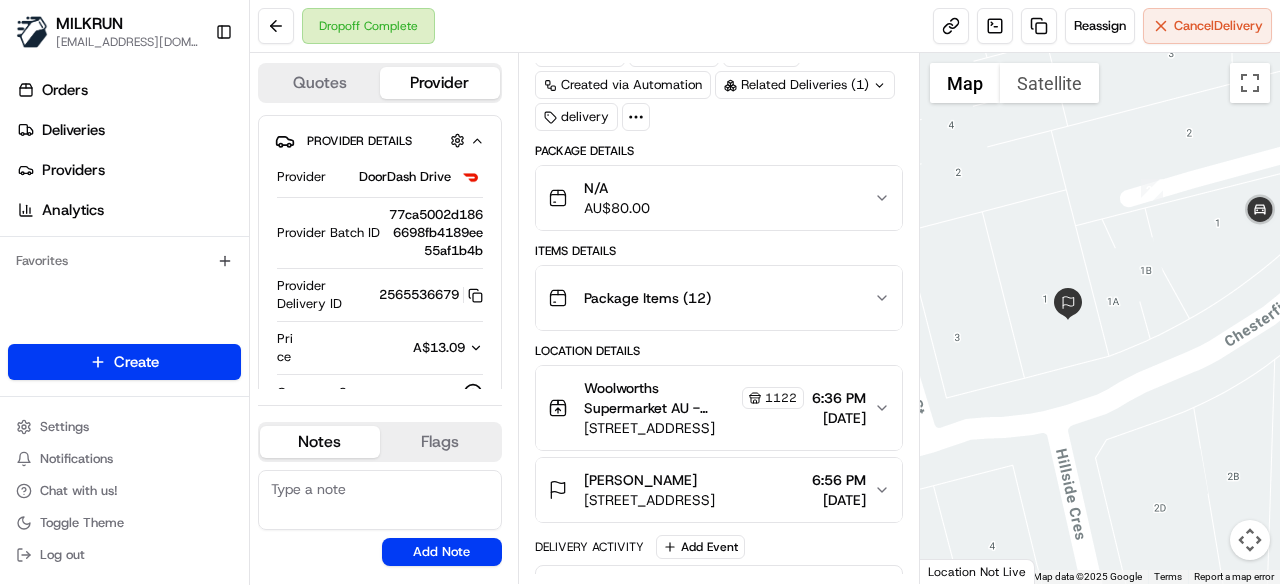 drag, startPoint x: 1058, startPoint y: 429, endPoint x: 1192, endPoint y: 388, distance: 140.13208 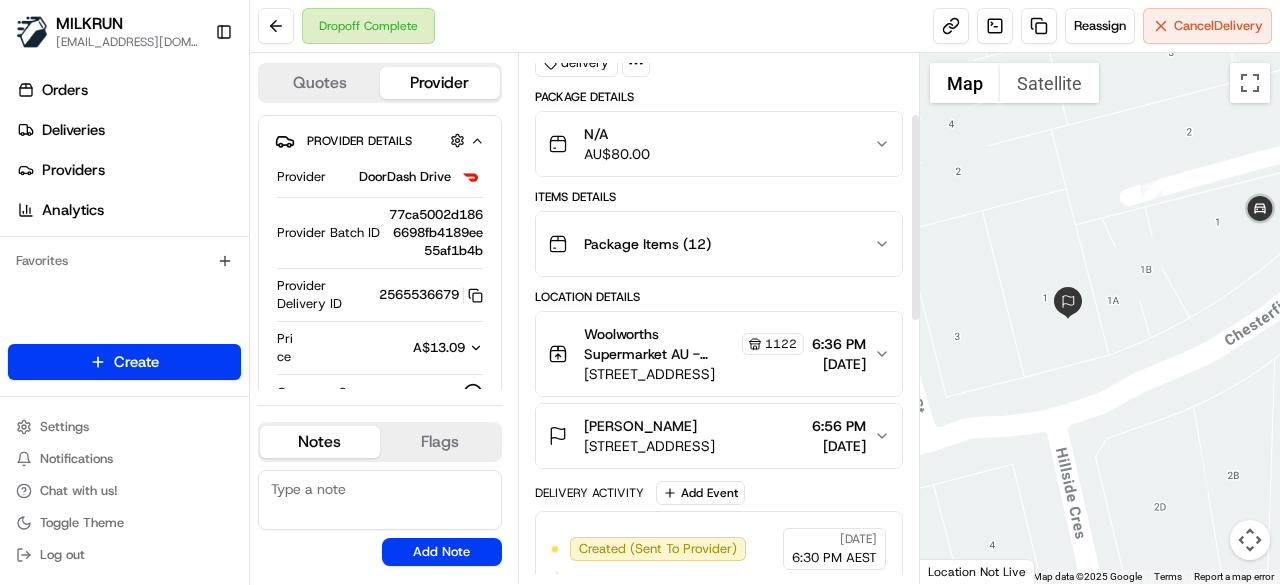 scroll, scrollTop: 200, scrollLeft: 0, axis: vertical 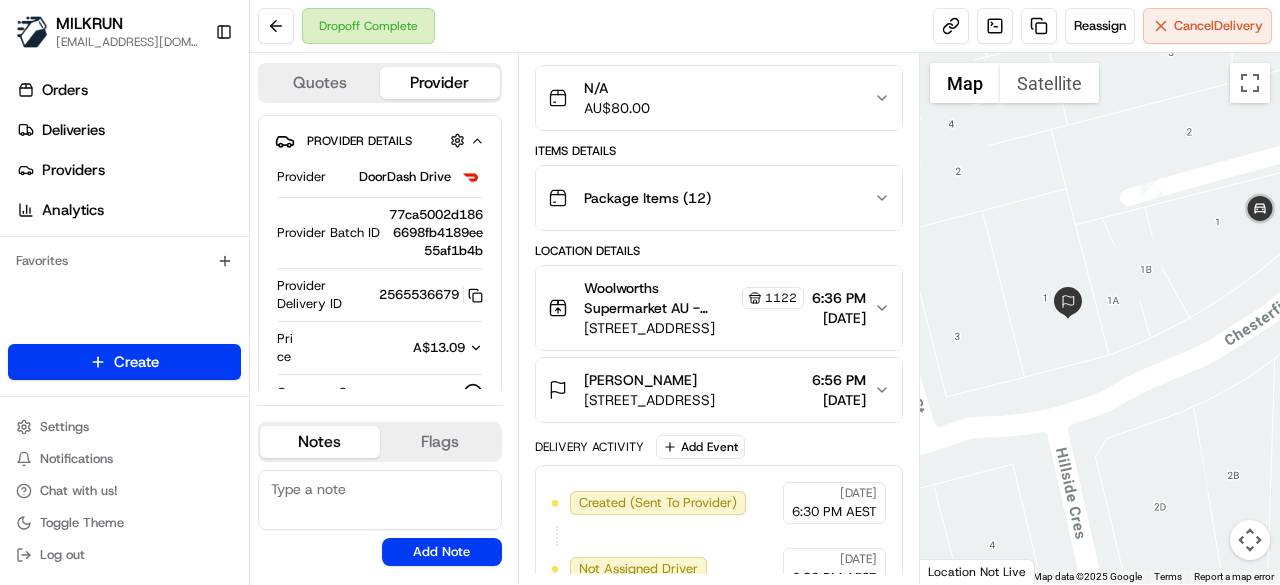 click on "sadie millar 1 Chesterfield Rd, Epping, NSW 2121, AU 6:56 PM 15/07/2025" at bounding box center [719, 390] 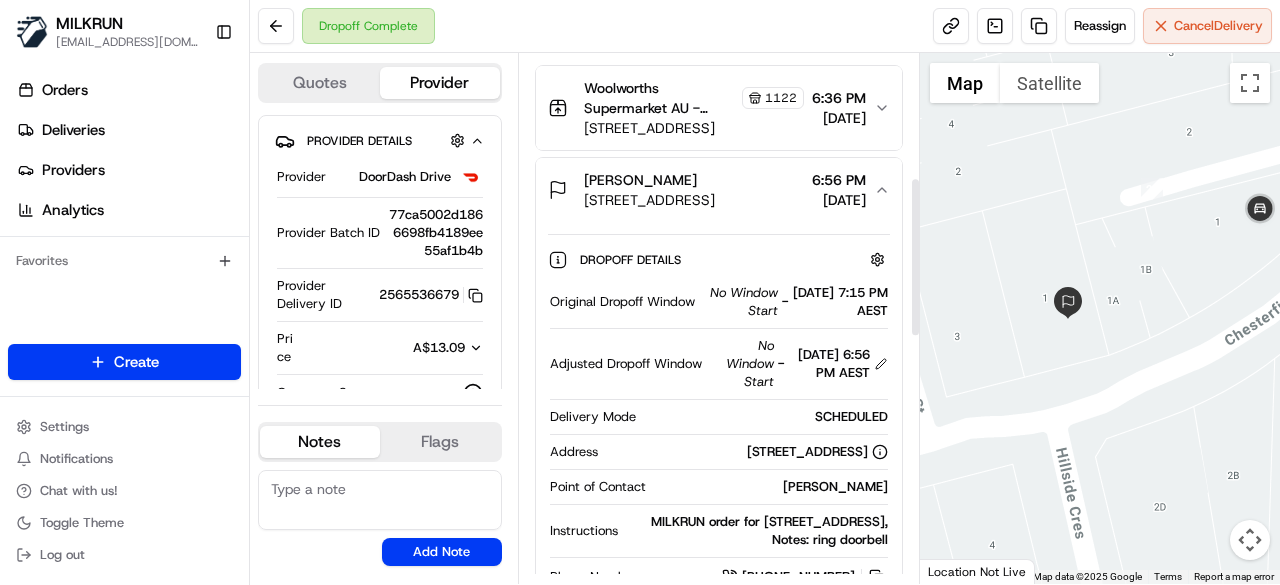 scroll, scrollTop: 500, scrollLeft: 0, axis: vertical 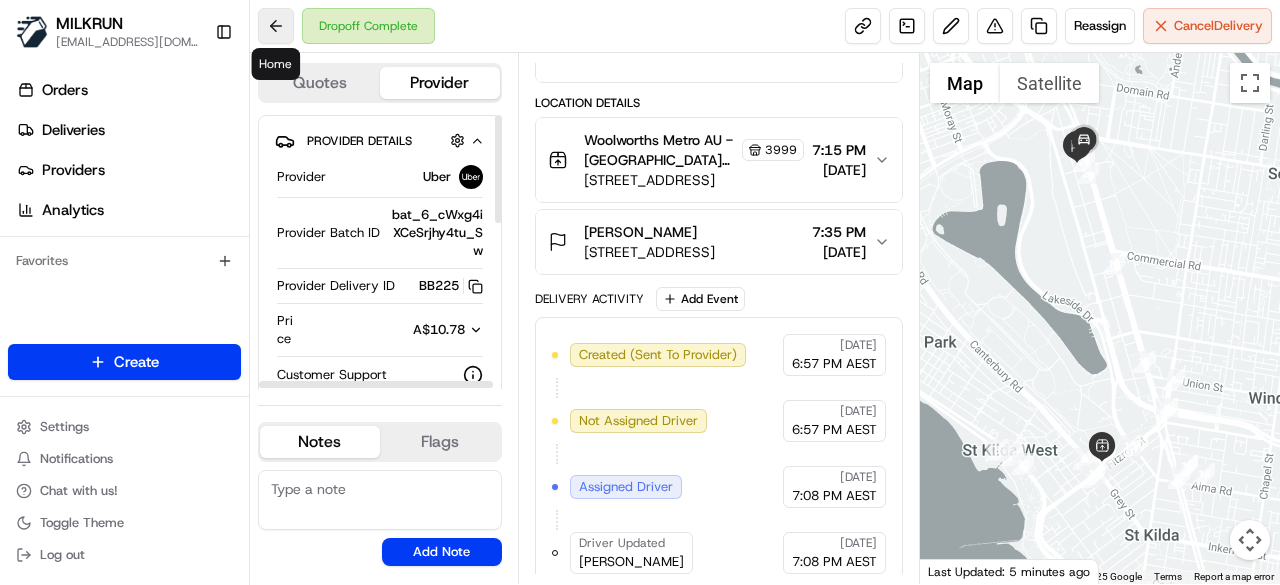 click at bounding box center (276, 26) 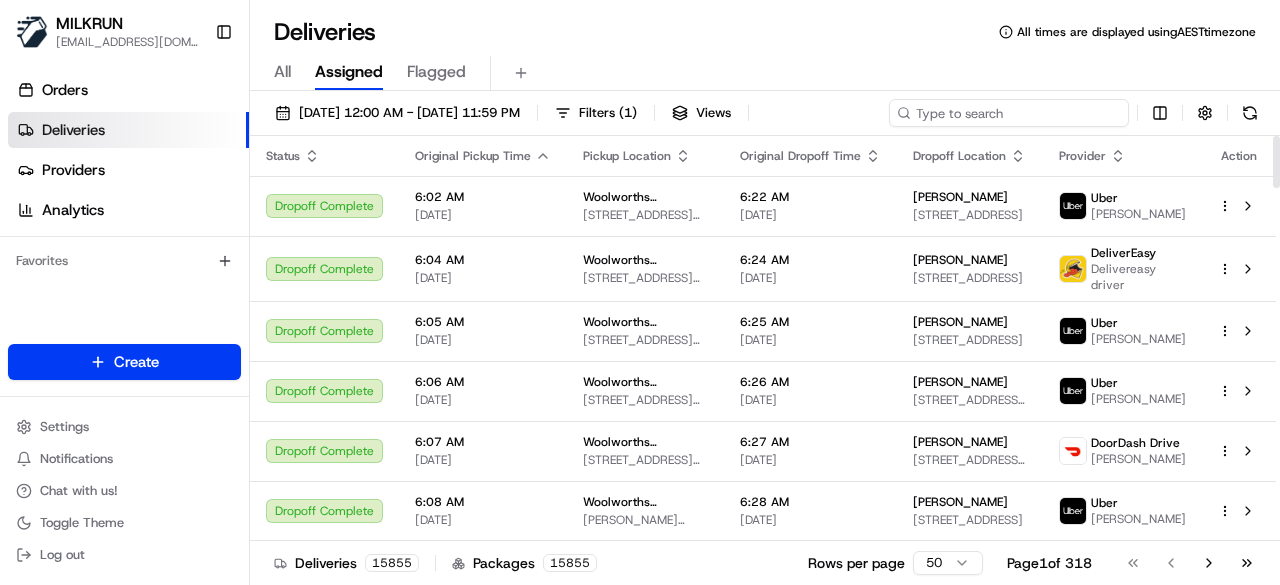 click at bounding box center (1009, 113) 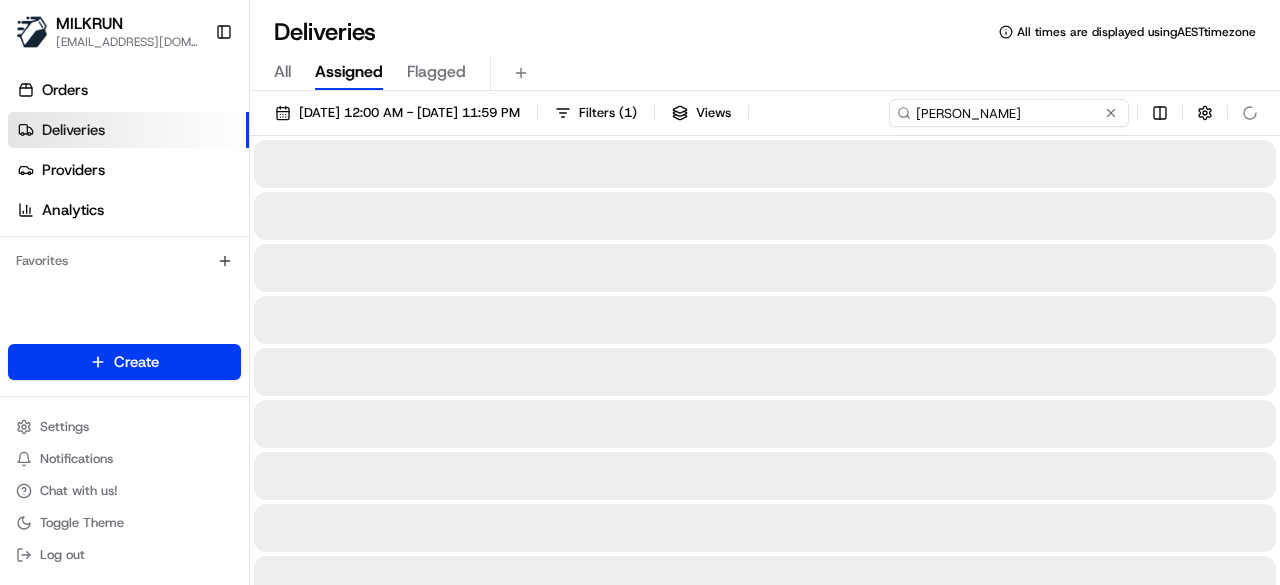 click on "[PERSON_NAME]" at bounding box center (1009, 113) 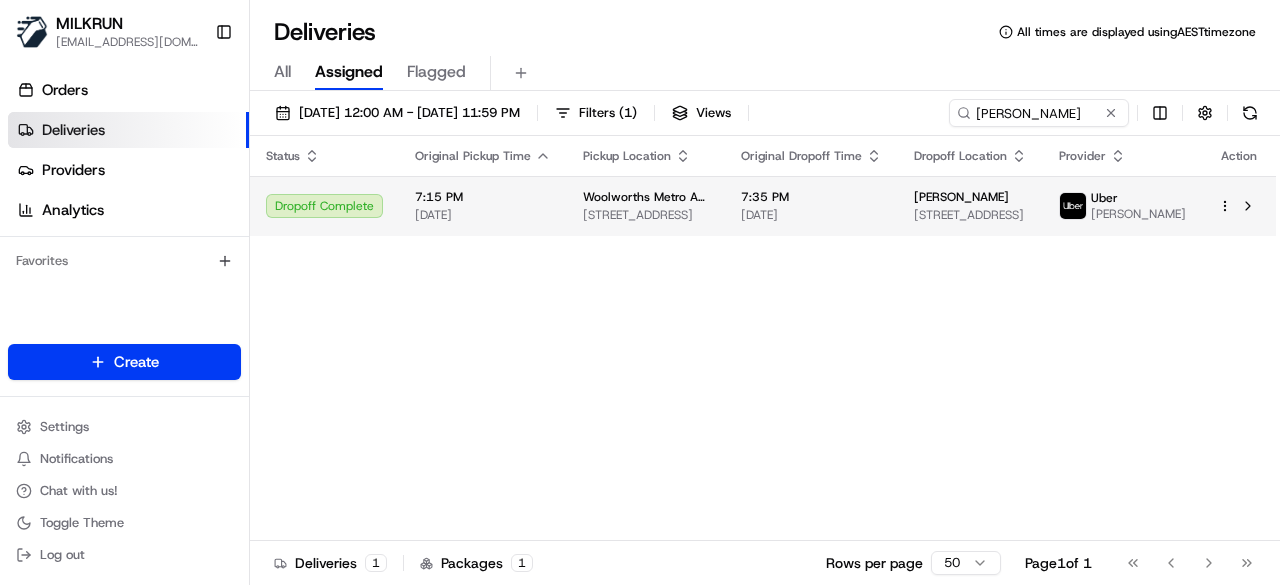 click on "MILKRUN kperera1@woolworths.com.au Toggle Sidebar Orders Deliveries Providers Analytics Favorites Main Menu Members & Organization Organization Users Roles Preferences Customization Tracking Orchestration Automations Locations Pickup Locations Dropoff Locations AI Support Call Agent Billing Billing Refund Requests Integrations Notification Triggers Webhooks API Keys Request Logs Create Settings Notifications Chat with us! Toggle Theme Log out Deliveries All times are displayed using  AEST  timezone All Assigned Flagged 15/07/2025 12:00 AM - 15/07/2025 11:59 PM Filters ( 1 ) Views Tanya Eglinton Status Original Pickup Time Pickup Location Original Dropoff Time Dropoff Location Provider Action Dropoff Complete 7:15 PM 15/07/2025 Woolworths Metro AU - St Kilda West CNV 64 Fitzroy St, St Kilda, VIC 3182, AU 7:35 PM 15/07/2025 Tanya Eglinton 450 St Kilda Rd, Melbourne, VIC 3004, AU Uber JUAN C. Deliveries 1 Packages 1 Rows per page 50 Page  1  of   1 Go to first page Go to previous page" at bounding box center [640, 292] 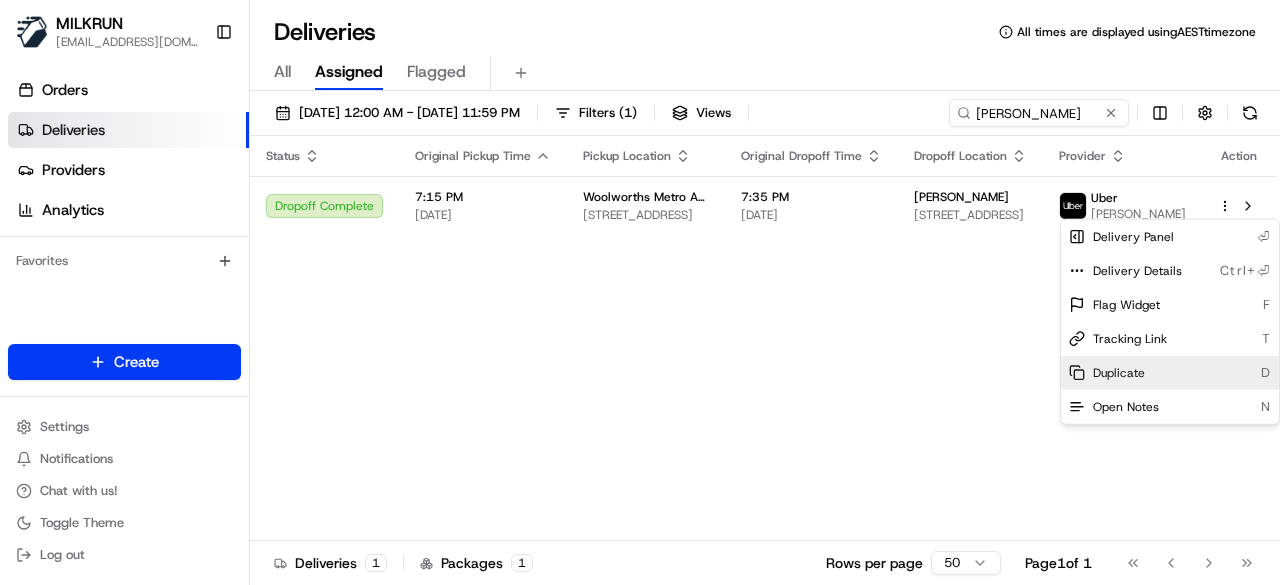 click on "Duplicate" at bounding box center (1119, 373) 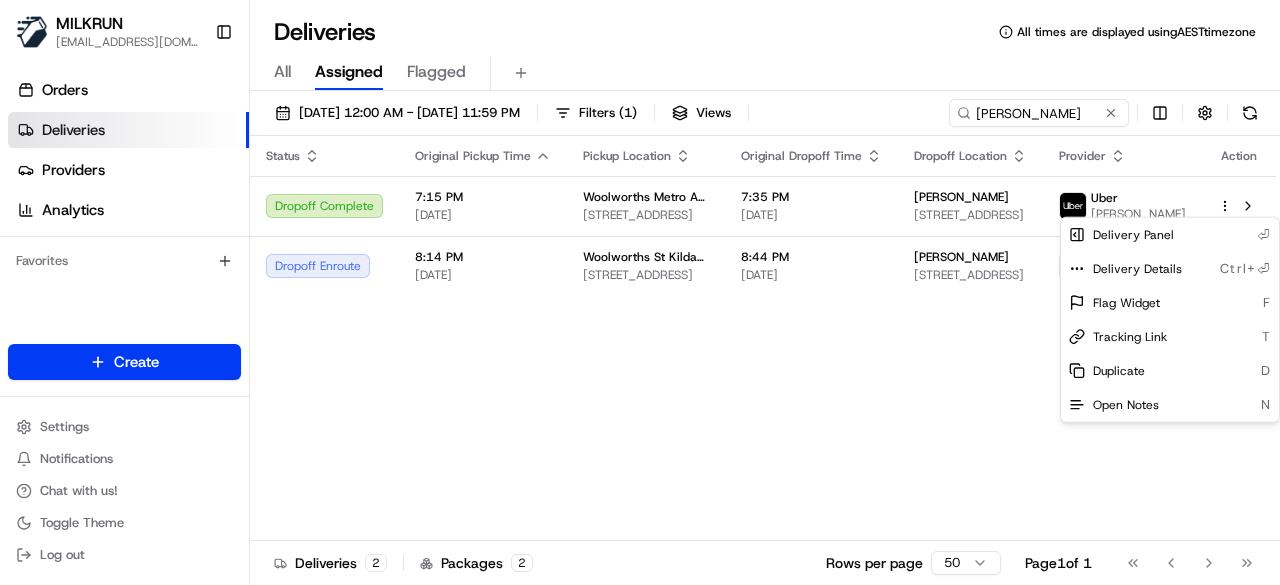 click on "MILKRUN kperera1@woolworths.com.au Toggle Sidebar Orders Deliveries Providers Analytics Favorites Main Menu Members & Organization Organization Users Roles Preferences Customization Tracking Orchestration Automations Locations Pickup Locations Dropoff Locations AI Support Call Agent Billing Billing Refund Requests Integrations Notification Triggers Webhooks API Keys Request Logs Create Settings Notifications Chat with us! Toggle Theme Log out Deliveries All times are displayed using  AEST  timezone All Assigned Flagged 15/07/2025 12:00 AM - 15/07/2025 11:59 PM Filters ( 1 ) Views Tanya Eglinton Status Original Pickup Time Pickup Location Original Dropoff Time Dropoff Location Provider Action Dropoff Complete 7:15 PM 15/07/2025 Woolworths Metro AU - St Kilda West CNV 64 Fitzroy St, St Kilda, VIC 3182, AU 7:35 PM 15/07/2025 Tanya Eglinton 450 St Kilda Rd, Melbourne, VIC 3004, AU Uber JUAN C. Dropoff Enroute 8:14 PM 15/07/2025 Woolworths St Kilda West CNV 64 Fitzroy St, St Kilda, VIC 3182, AU 2 2" at bounding box center (640, 292) 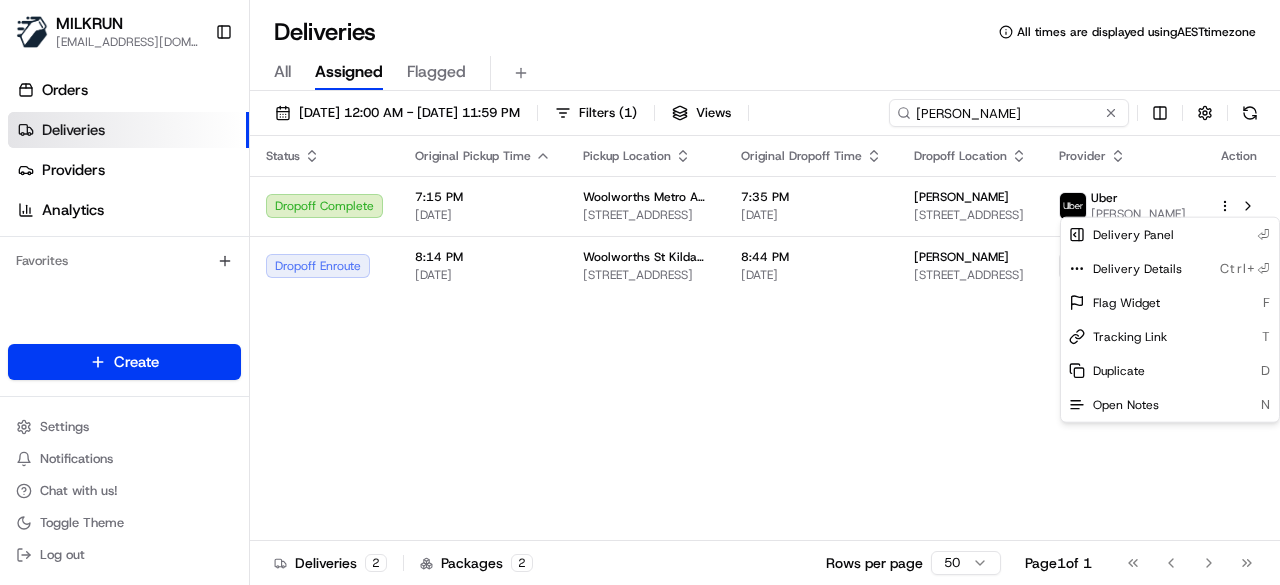 click on "[PERSON_NAME]" at bounding box center [1009, 113] 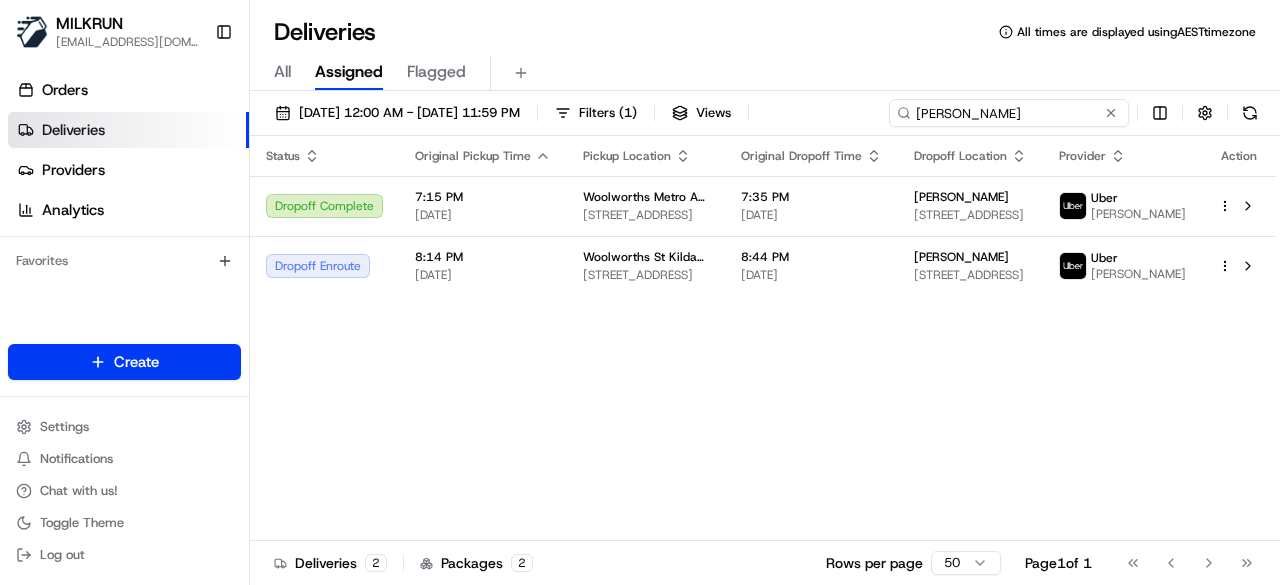click on "[PERSON_NAME]" at bounding box center [1009, 113] 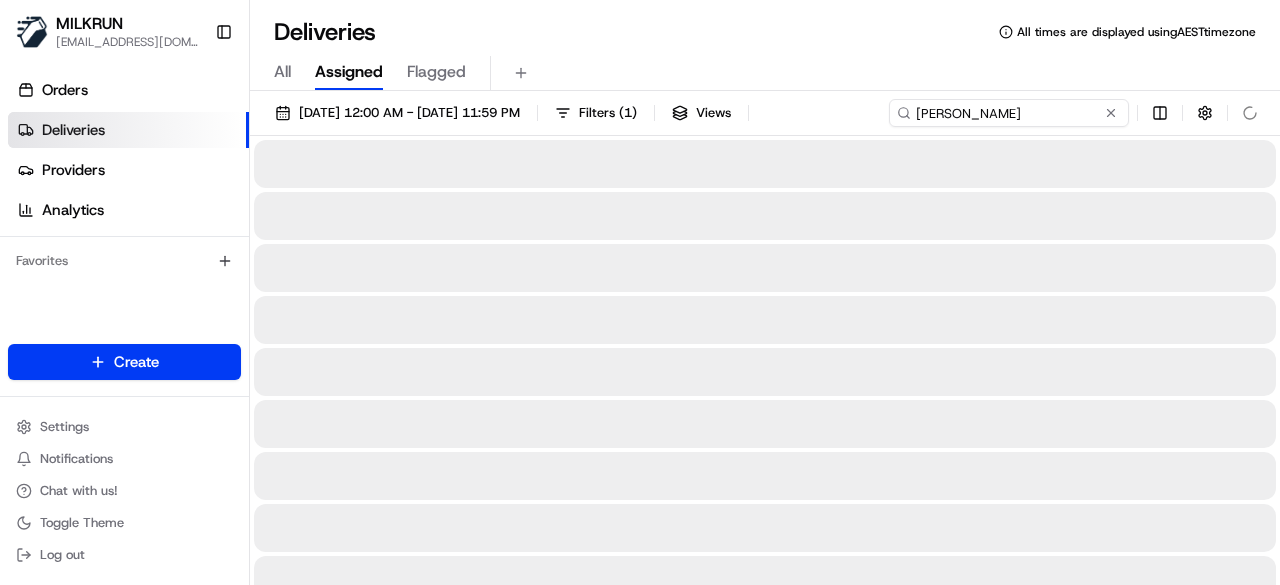 click on "sadie millar" at bounding box center [1009, 113] 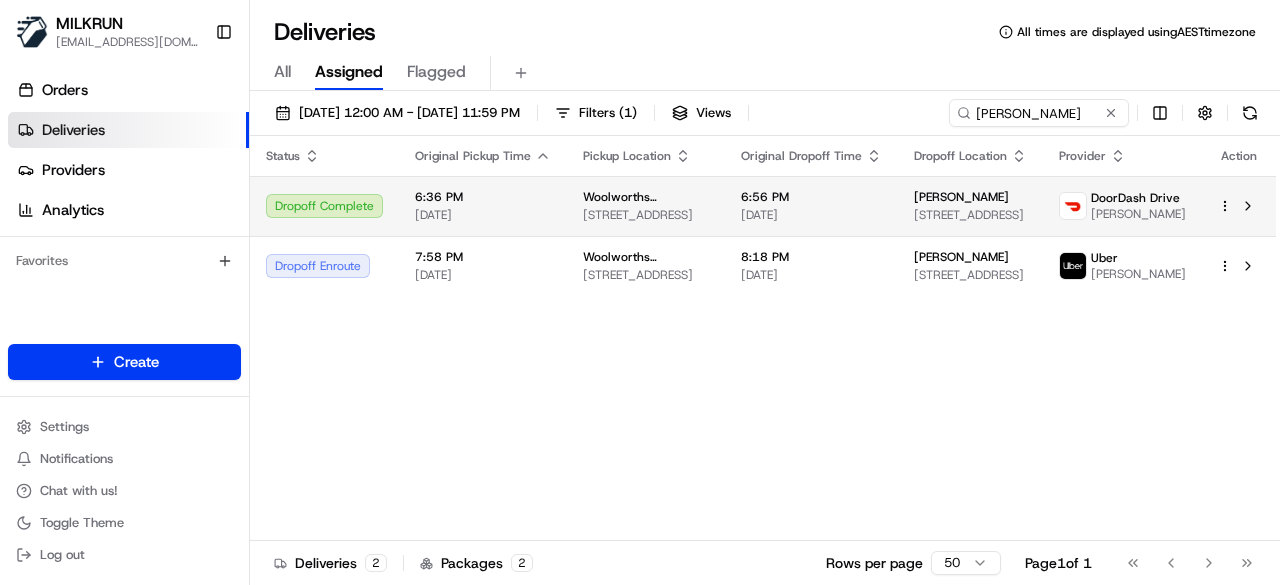 click on "1 Chesterfield Rd, Epping, NSW 2121, AU" at bounding box center (970, 215) 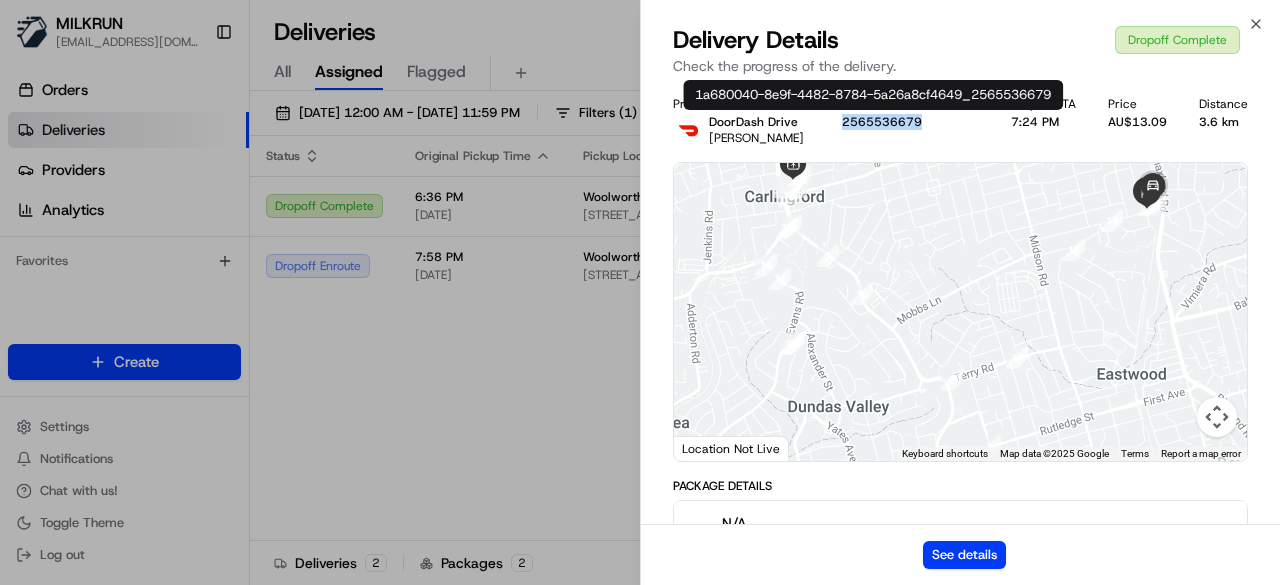 drag, startPoint x: 933, startPoint y: 123, endPoint x: 845, endPoint y: 123, distance: 88 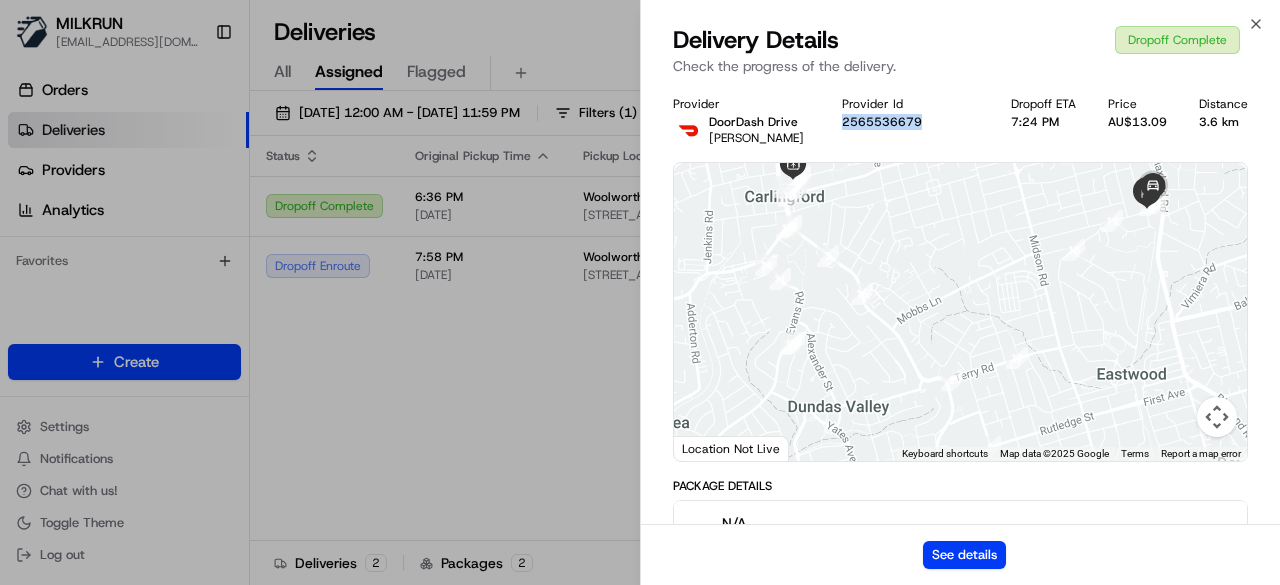copy on "2565536679" 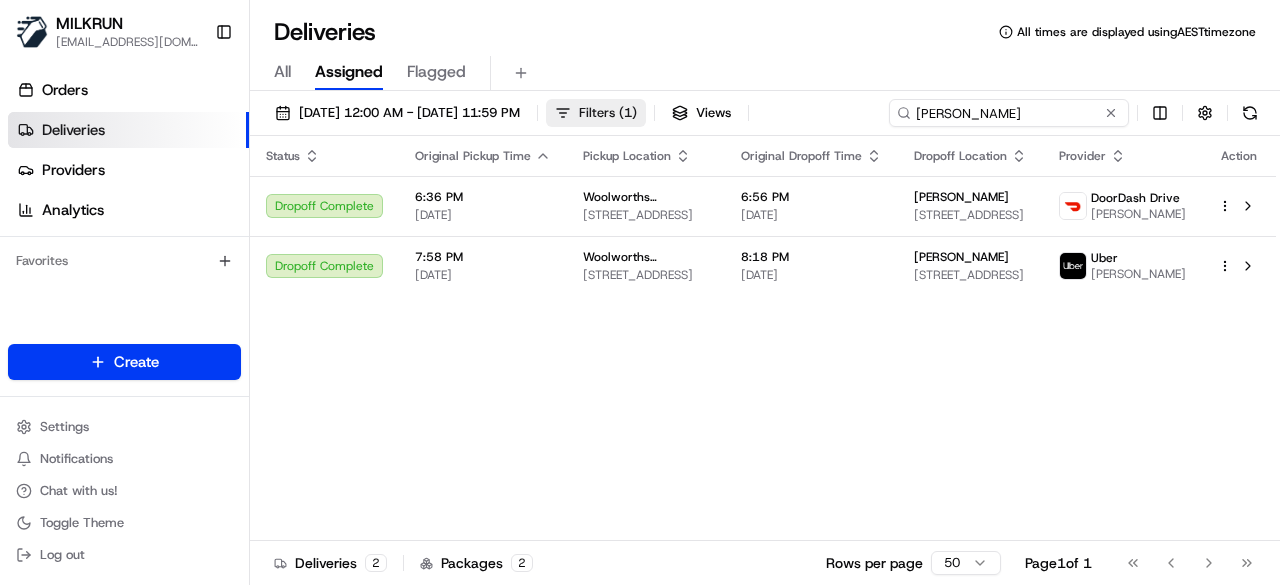 drag, startPoint x: 1074, startPoint y: 99, endPoint x: 649, endPoint y: 103, distance: 425.01883 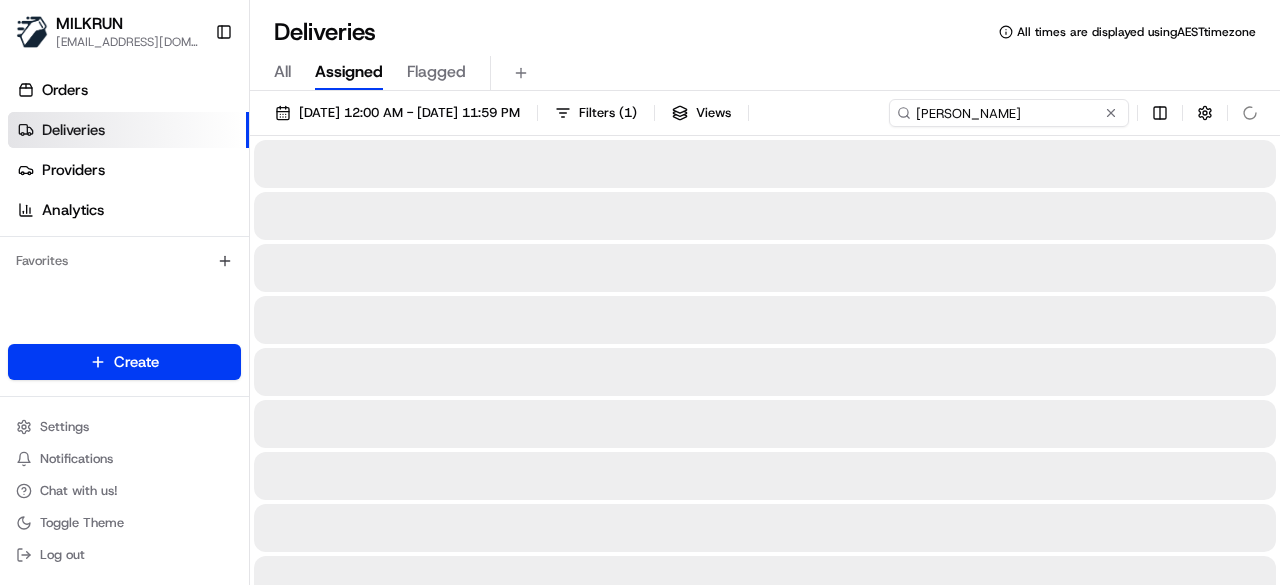 click on "[PERSON_NAME]" at bounding box center (1009, 113) 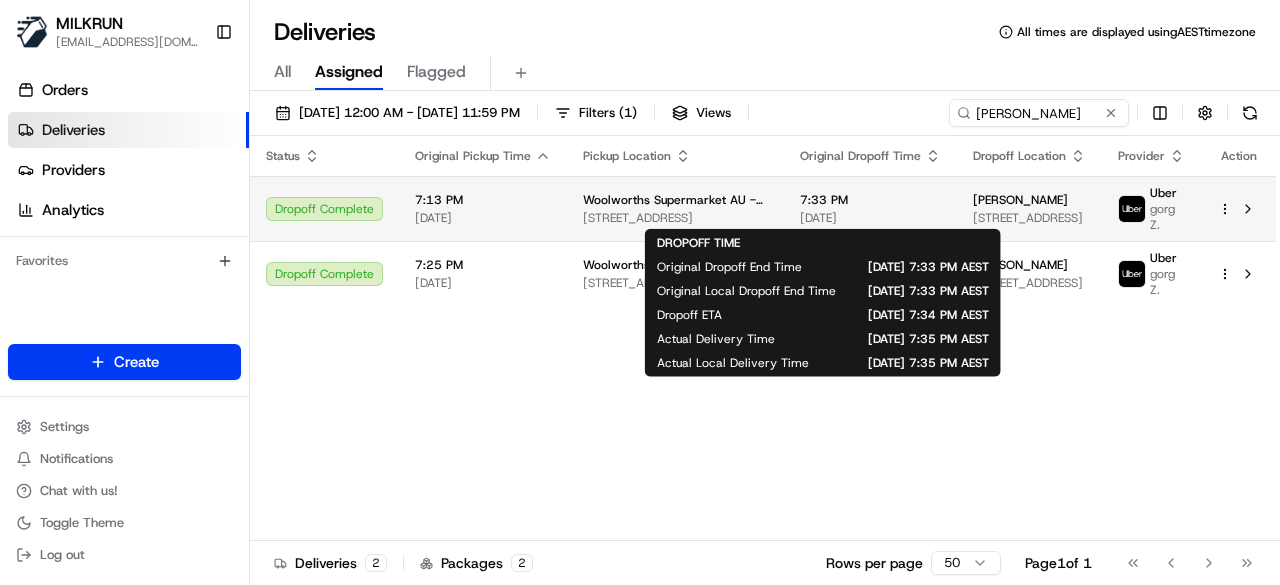 click on "[DATE]" at bounding box center [870, 218] 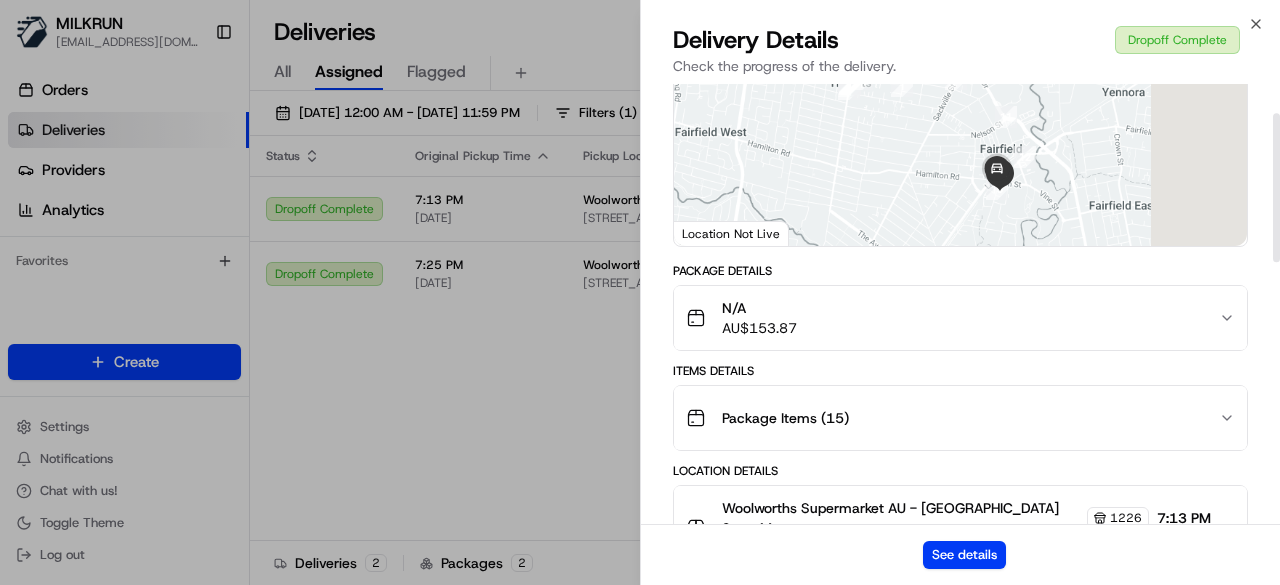scroll, scrollTop: 300, scrollLeft: 0, axis: vertical 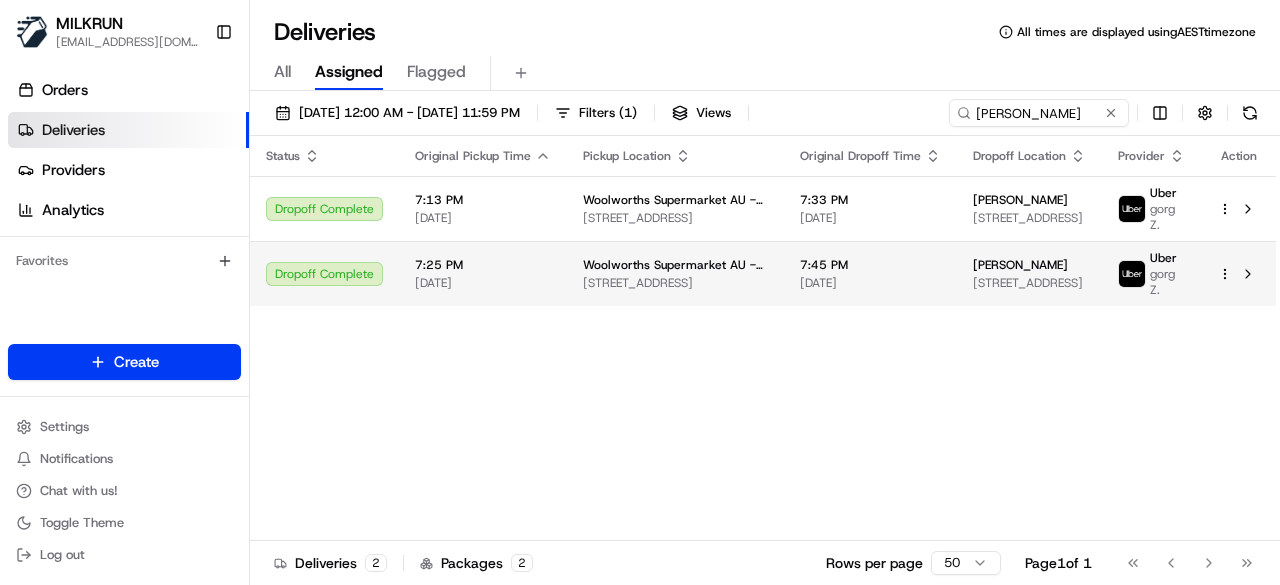click on "7:45 PM 15/07/2025" at bounding box center [870, 273] 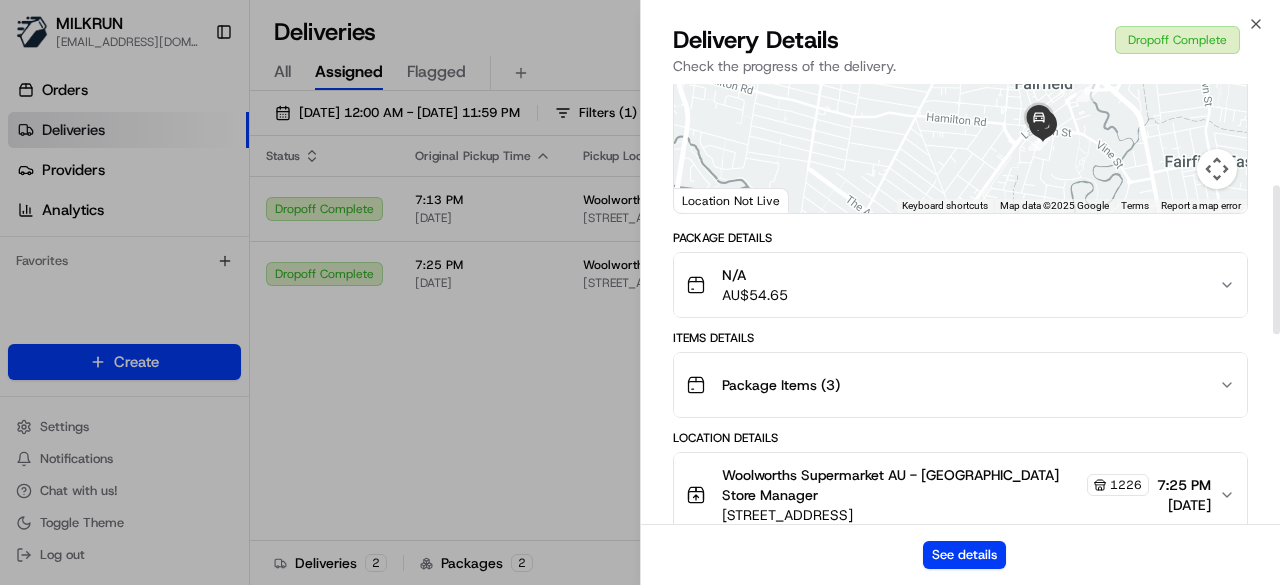 scroll, scrollTop: 300, scrollLeft: 0, axis: vertical 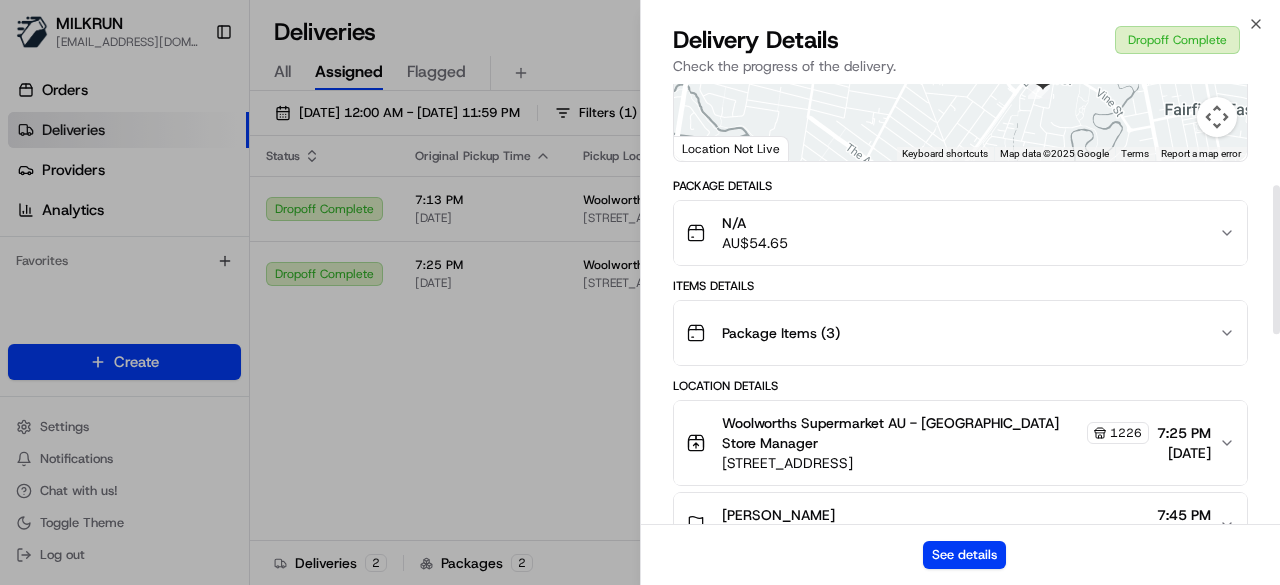 click on "See details" at bounding box center [960, 554] 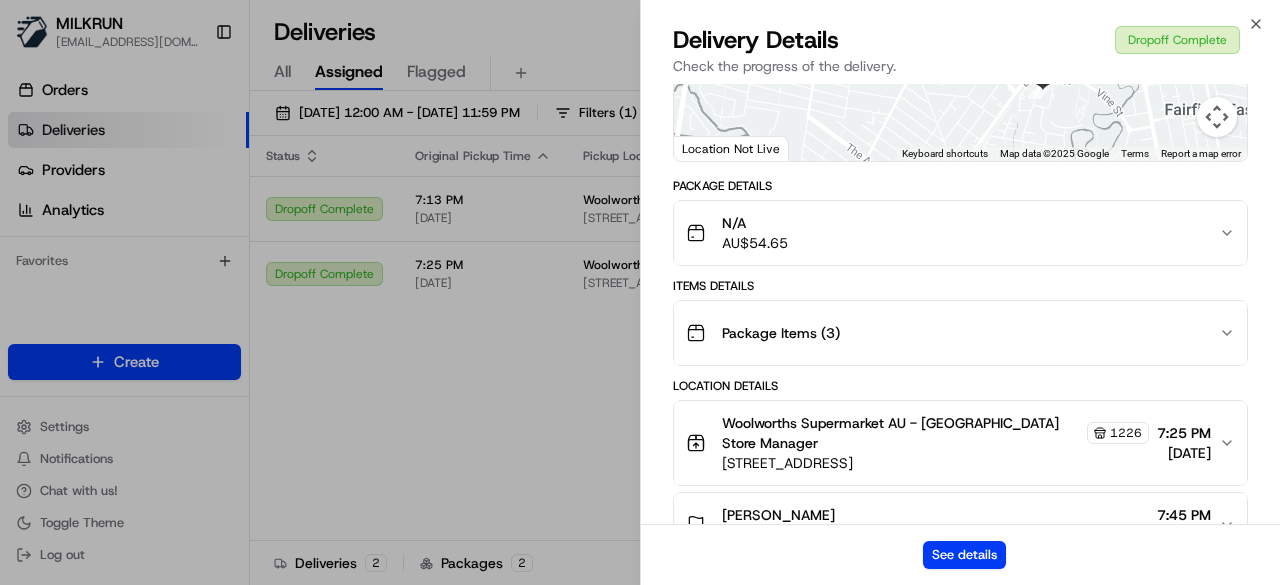 click on "N/A AU$ 54.65" at bounding box center (952, 233) 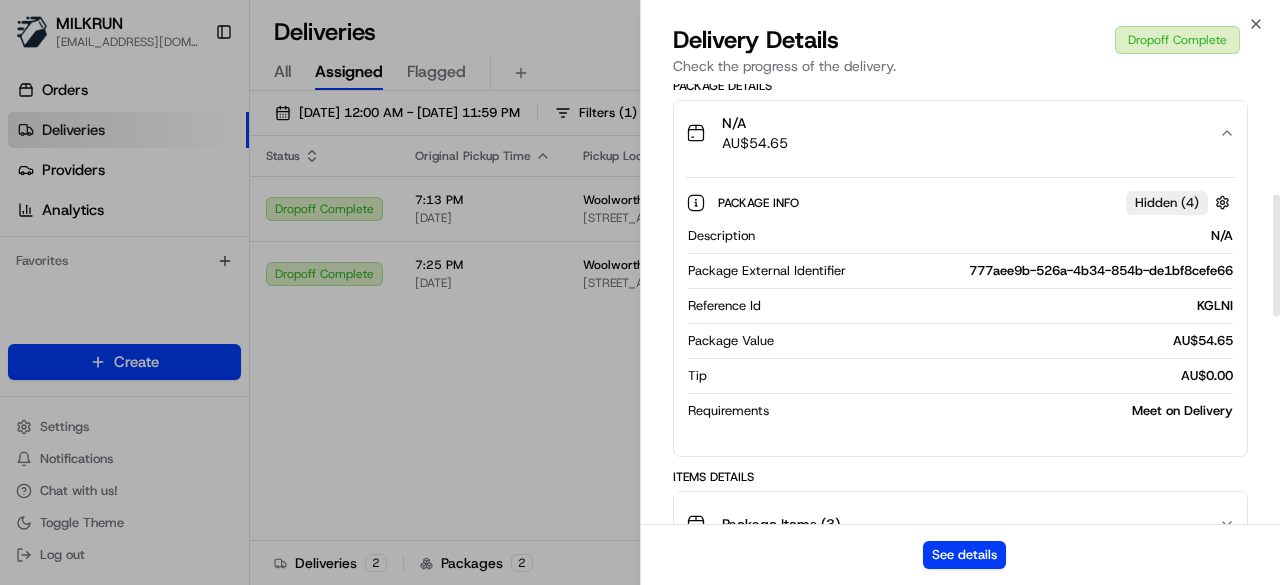 scroll, scrollTop: 200, scrollLeft: 0, axis: vertical 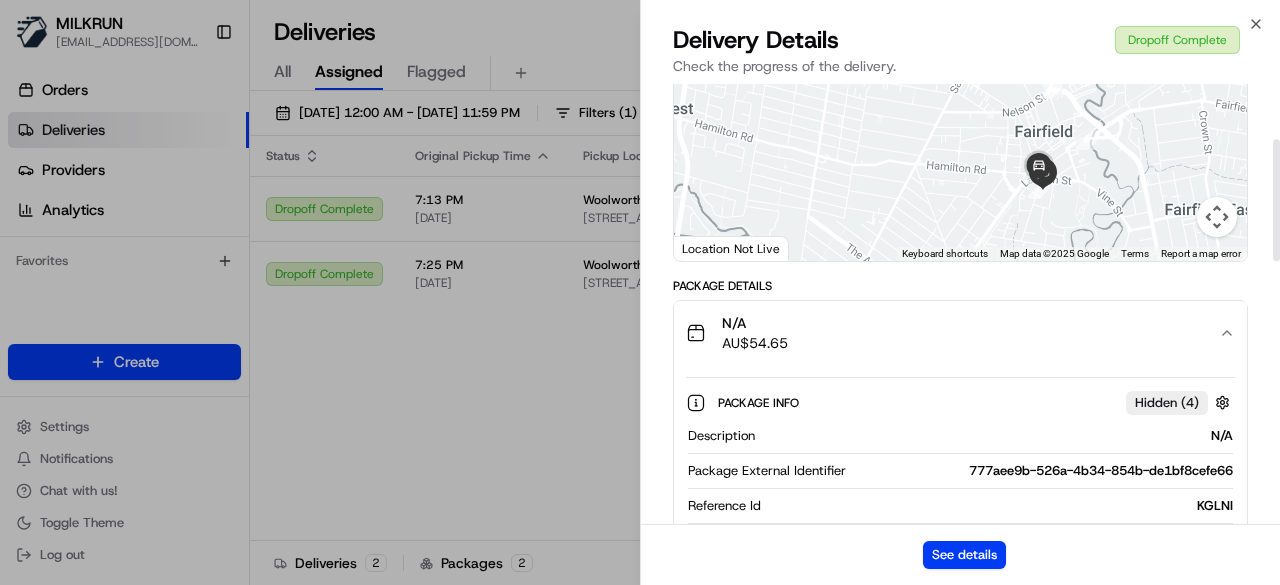 click on "N/A AU$ 54.65" at bounding box center (952, 333) 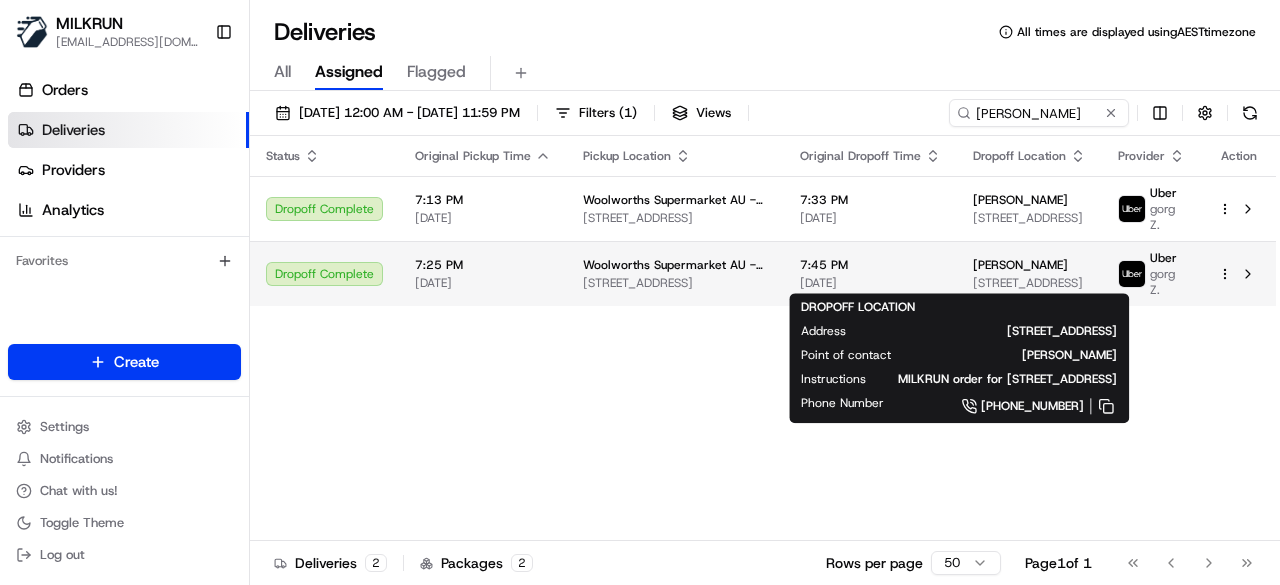 click on "[PERSON_NAME]" at bounding box center [1020, 265] 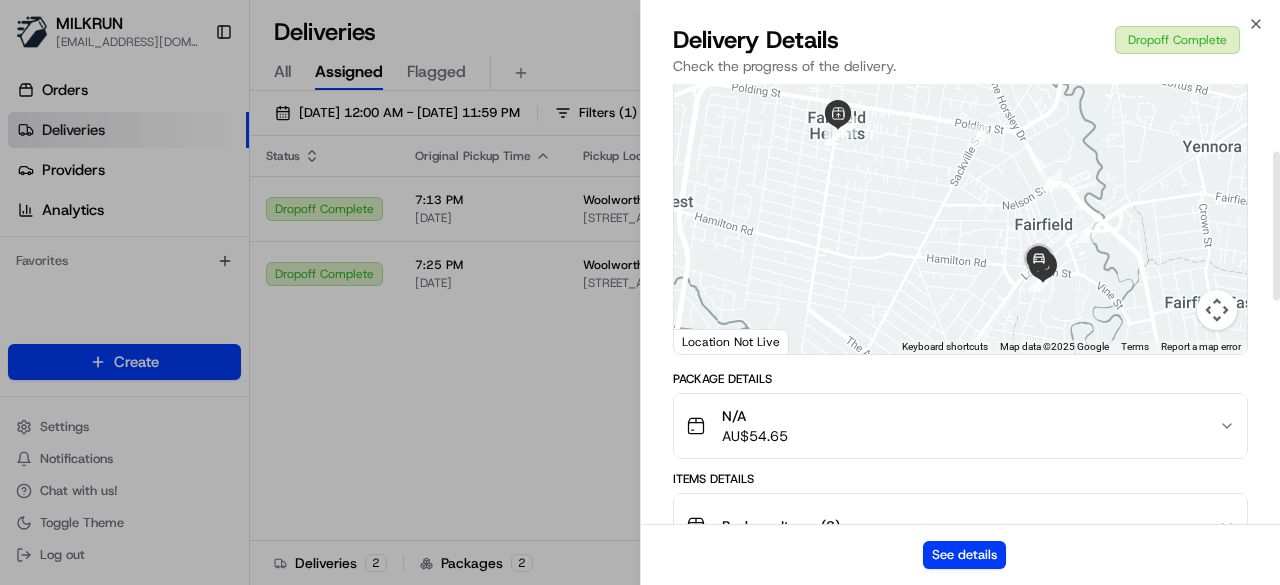 scroll, scrollTop: 200, scrollLeft: 0, axis: vertical 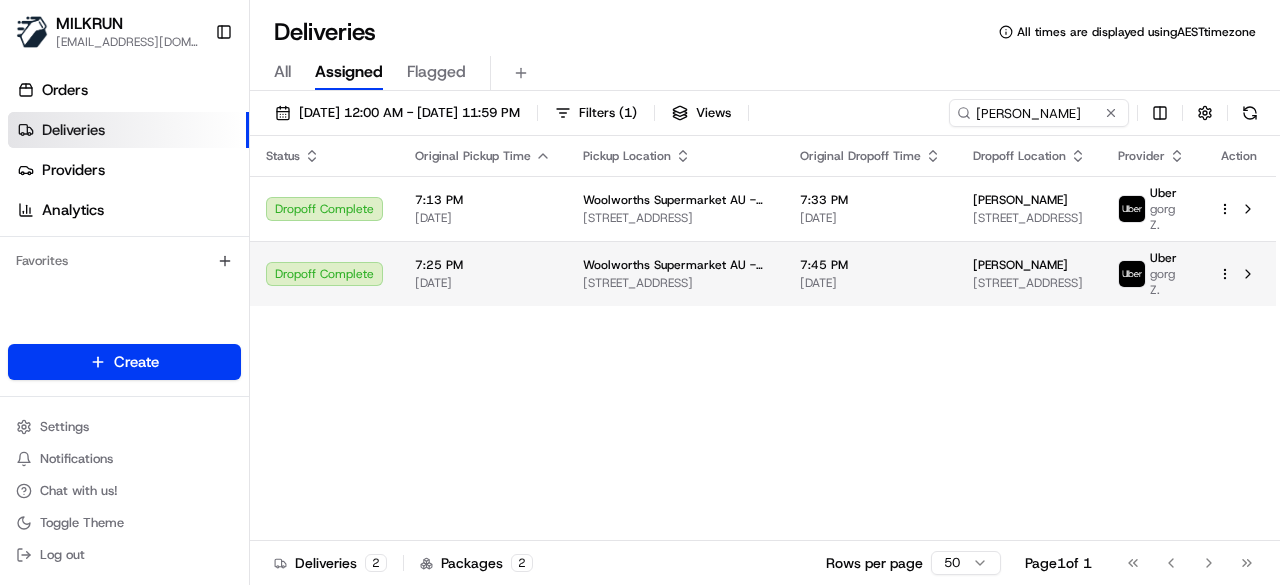click on "najwa karhani Unit 3/16 Wilga St, Fairfield, NSW 2165, AU" at bounding box center (1029, 273) 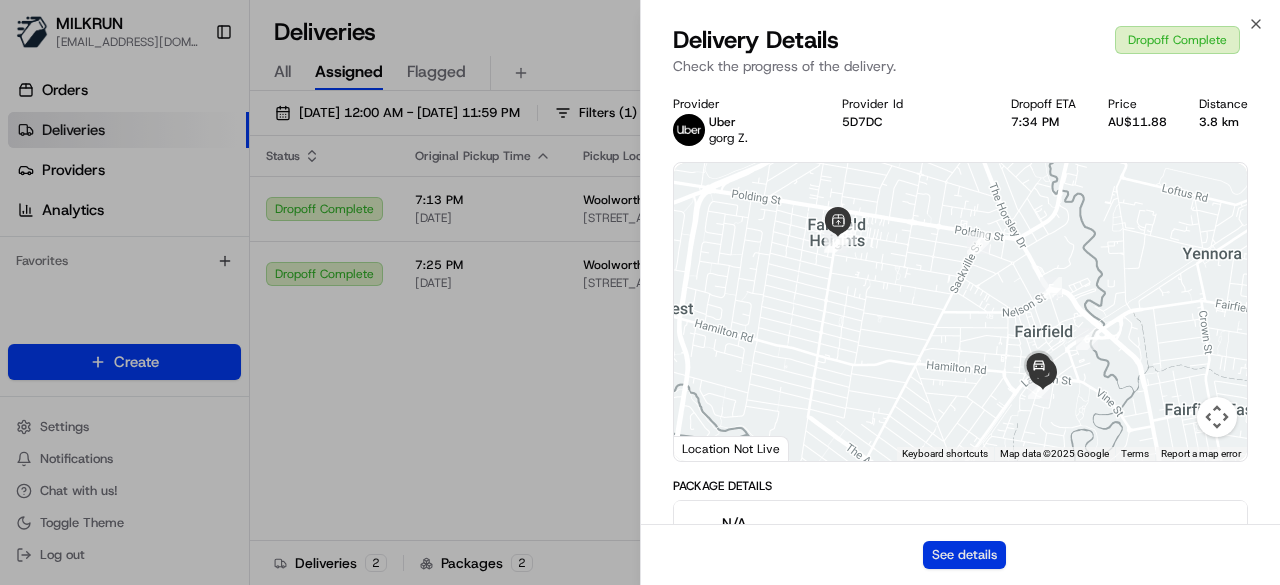 click on "See details" at bounding box center [964, 555] 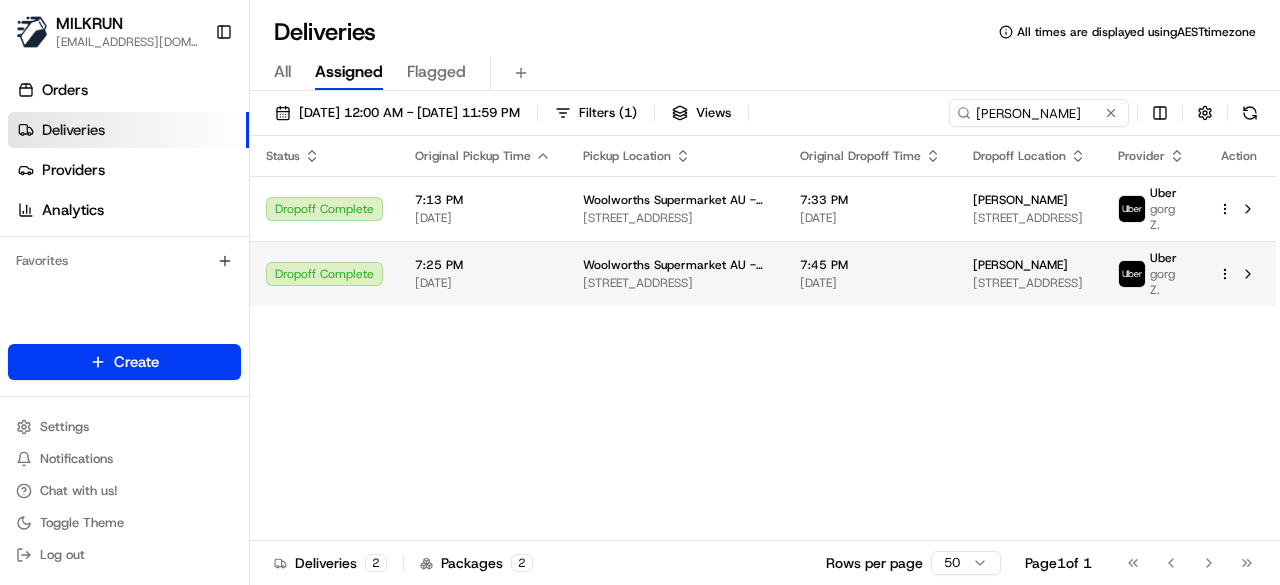 click on "najwa karhani Unit 3/16 Wilga St, Fairfield, NSW 2165, AU" at bounding box center (1029, 274) 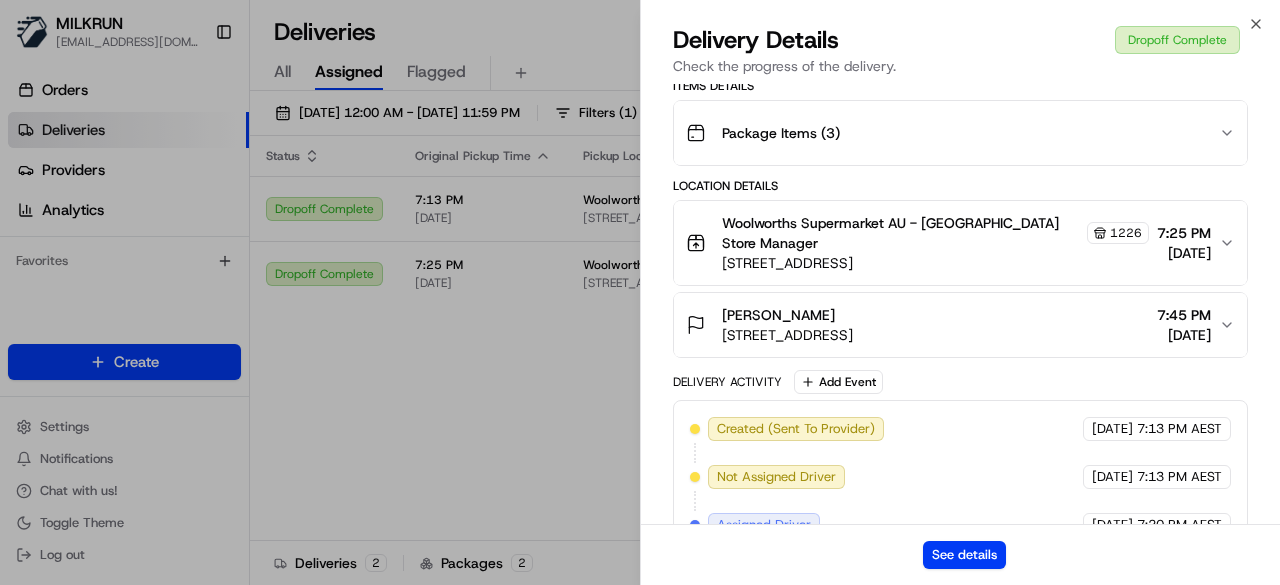 scroll, scrollTop: 400, scrollLeft: 0, axis: vertical 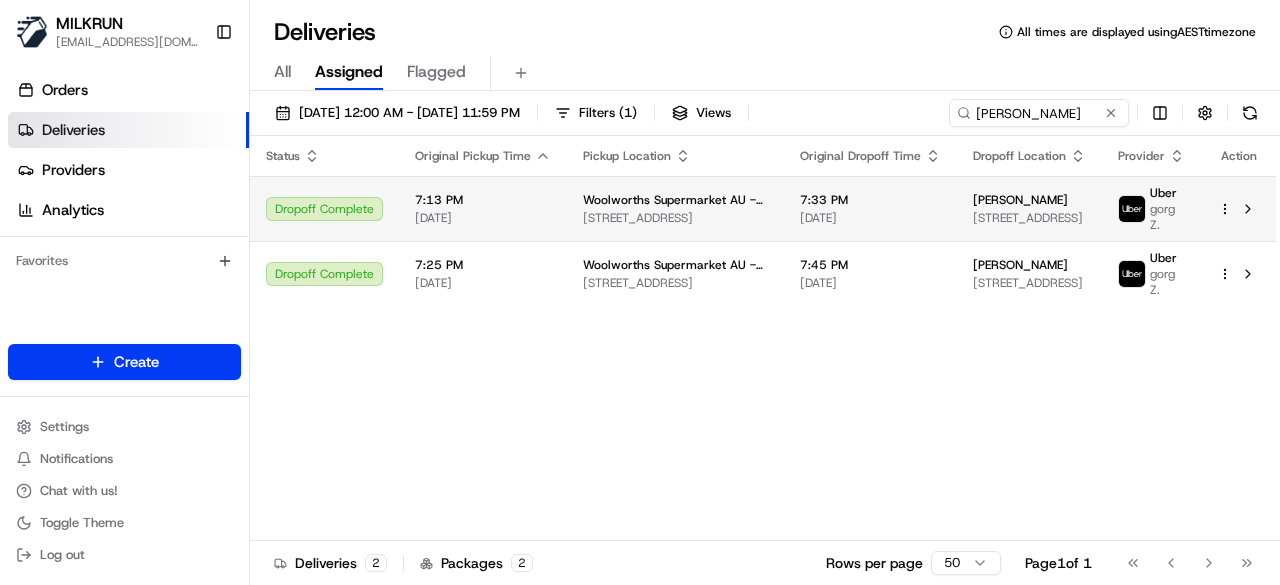 click on "186 The Boulevarde, Fairfield Heights, NSW 2165, AU" at bounding box center [675, 218] 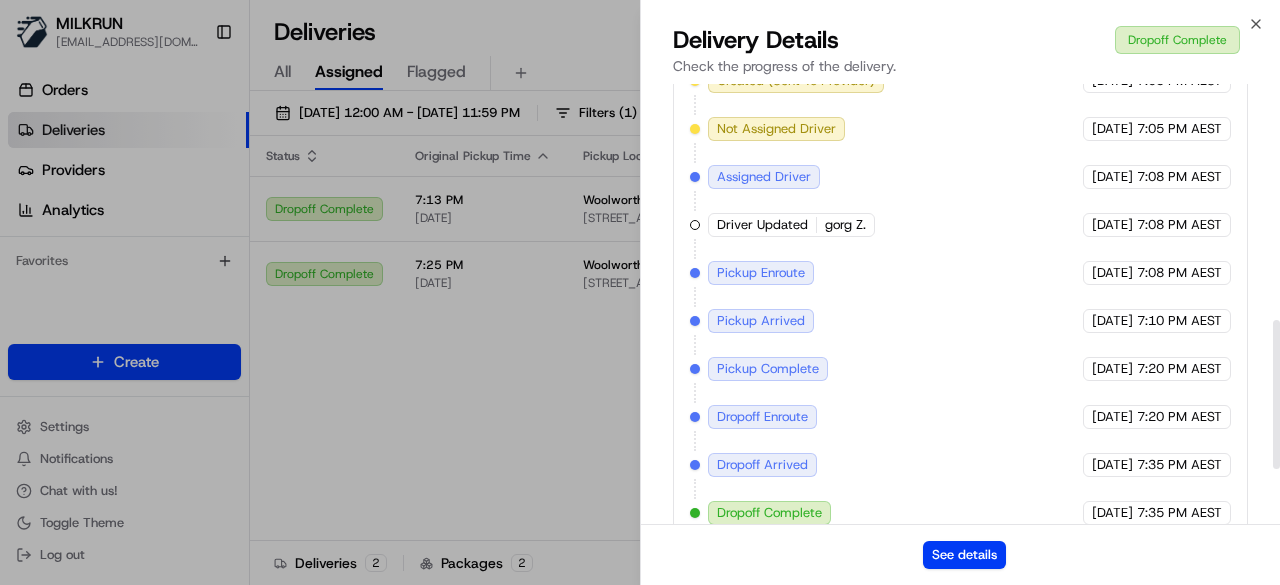 scroll, scrollTop: 867, scrollLeft: 0, axis: vertical 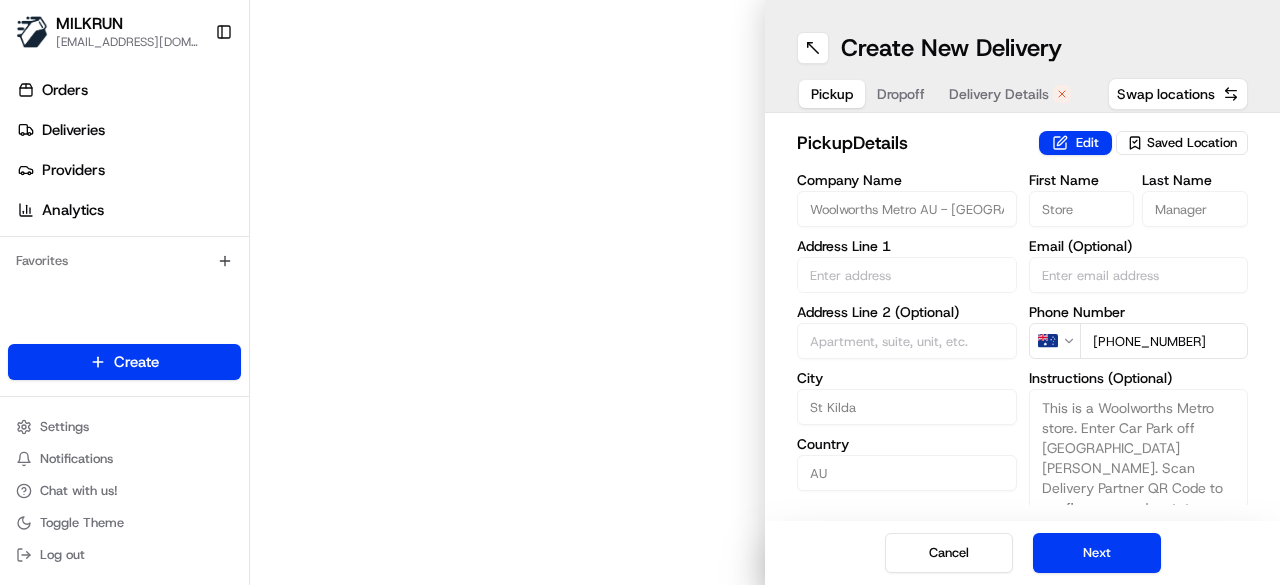 type on "[STREET_ADDRESS]" 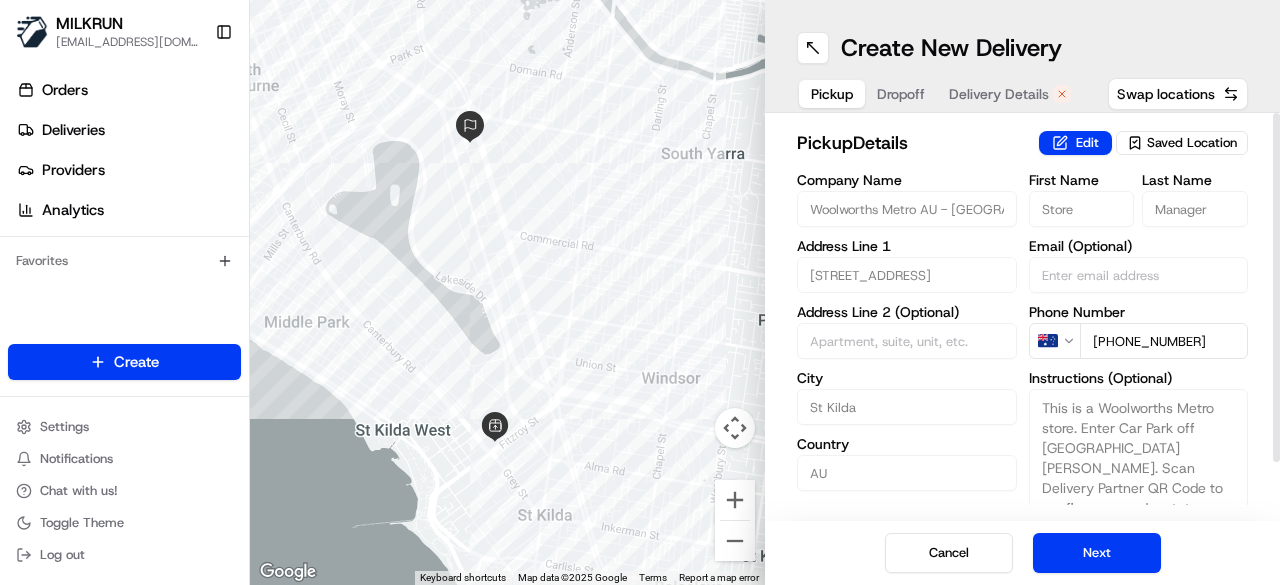 click on "Dropoff" at bounding box center [901, 94] 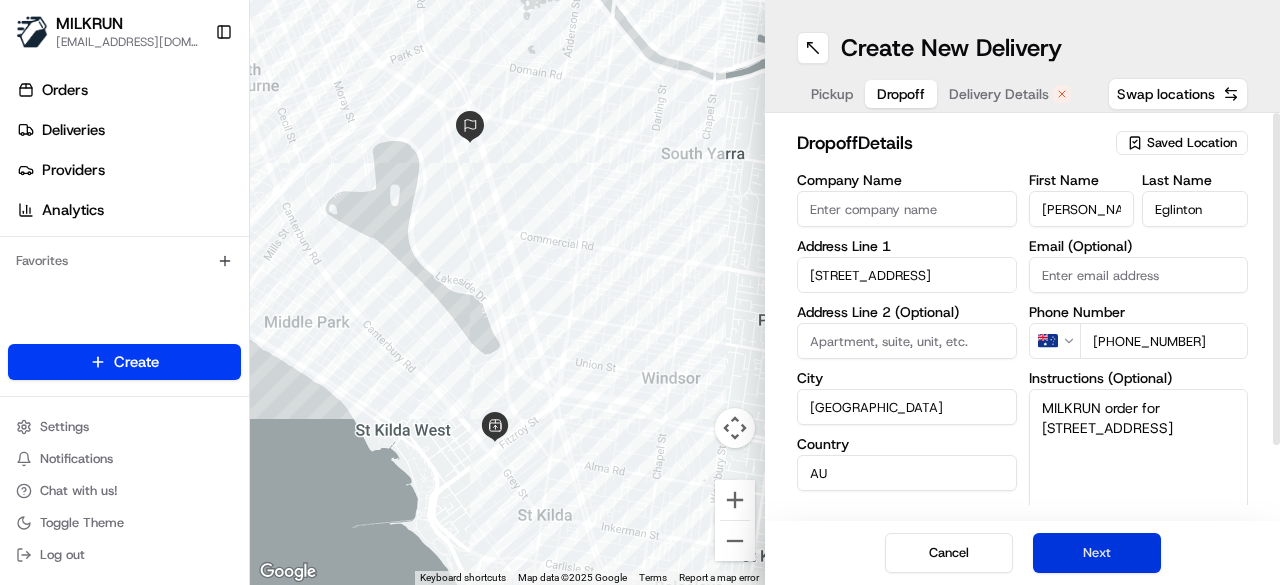click on "Next" at bounding box center (1097, 553) 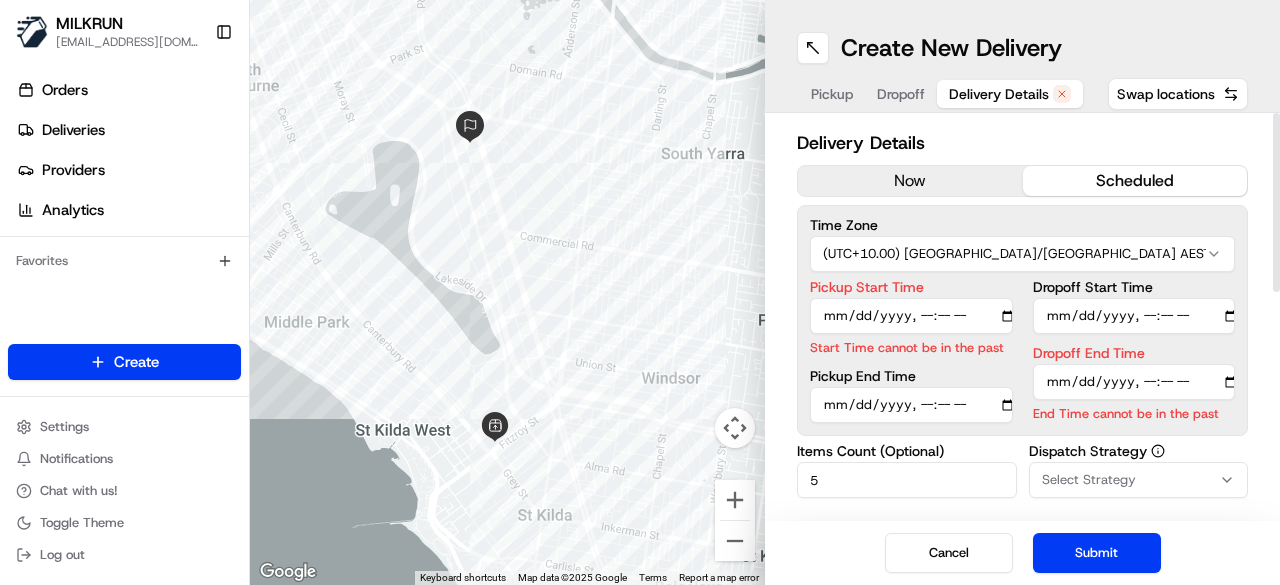 click on "now" at bounding box center [910, 181] 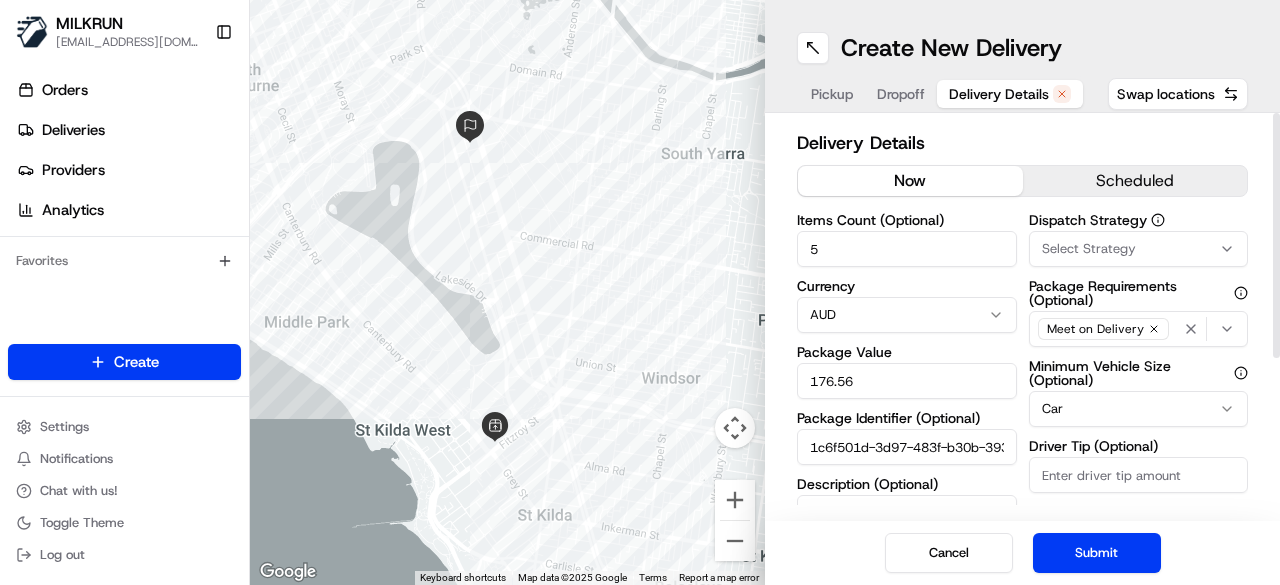 click on "scheduled" at bounding box center (1135, 181) 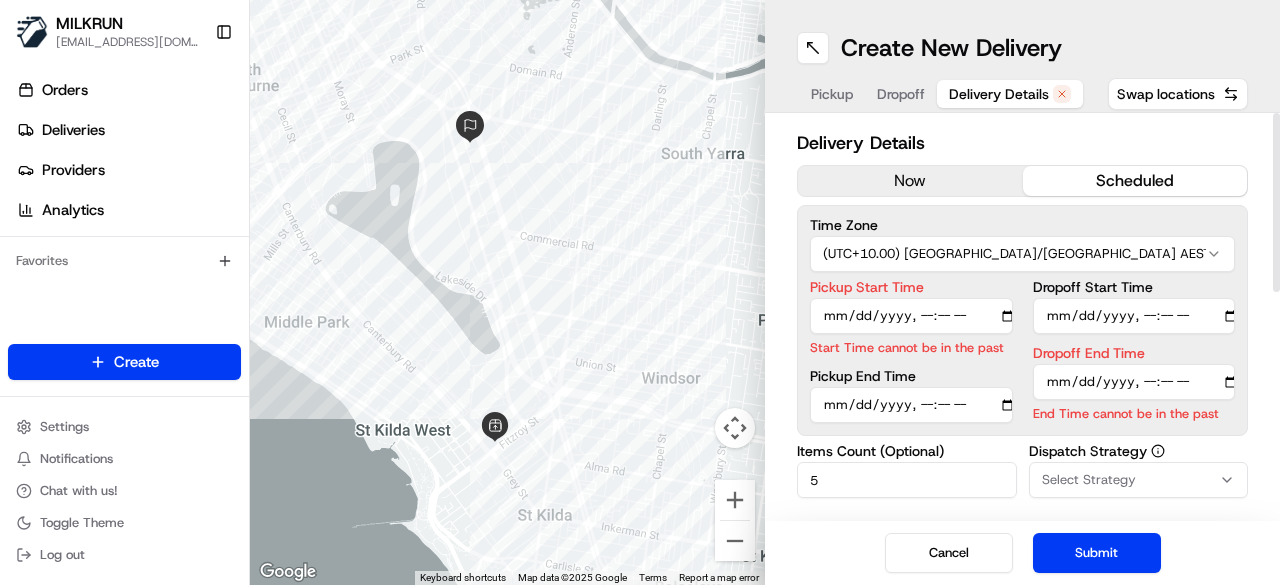 click on "now" at bounding box center (910, 181) 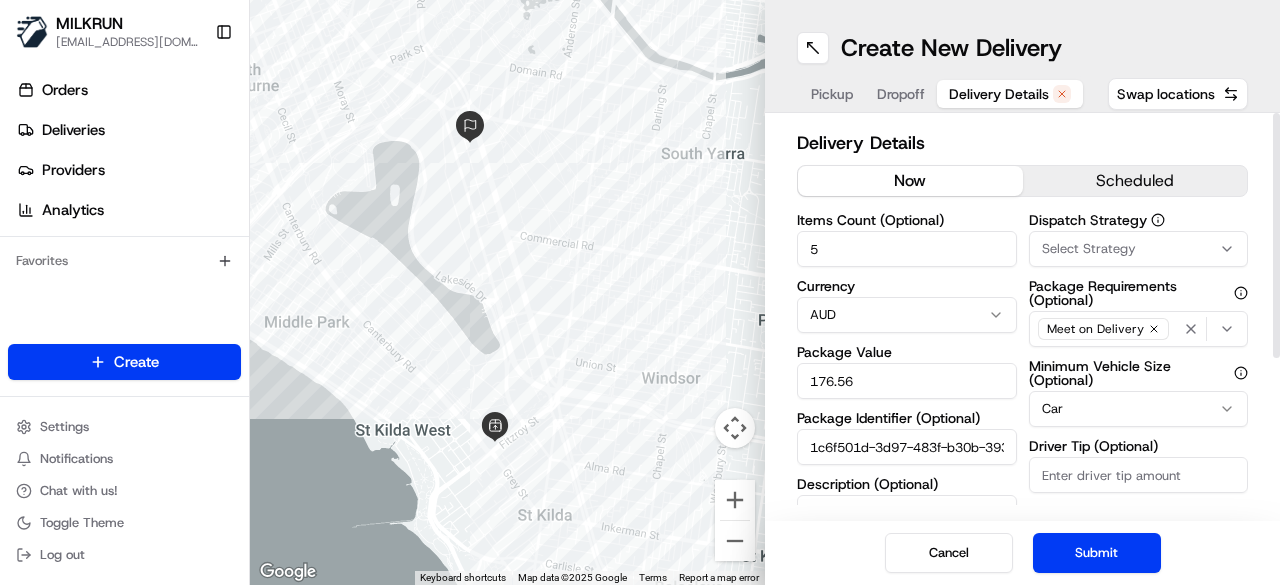 drag, startPoint x: 858, startPoint y: 253, endPoint x: 727, endPoint y: 251, distance: 131.01526 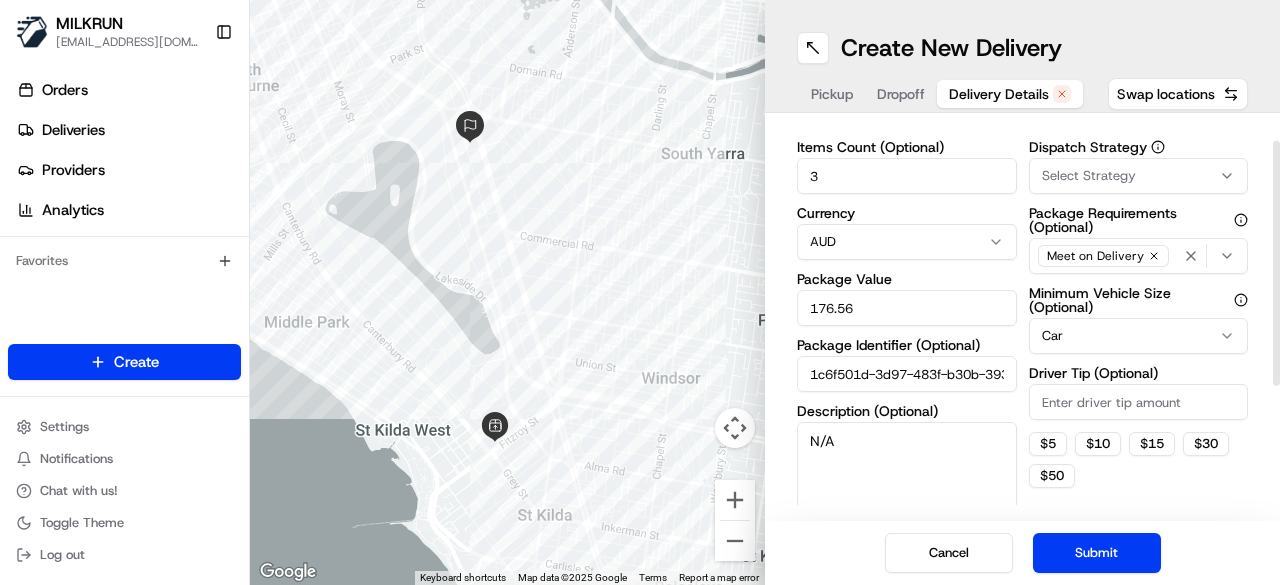 scroll, scrollTop: 100, scrollLeft: 0, axis: vertical 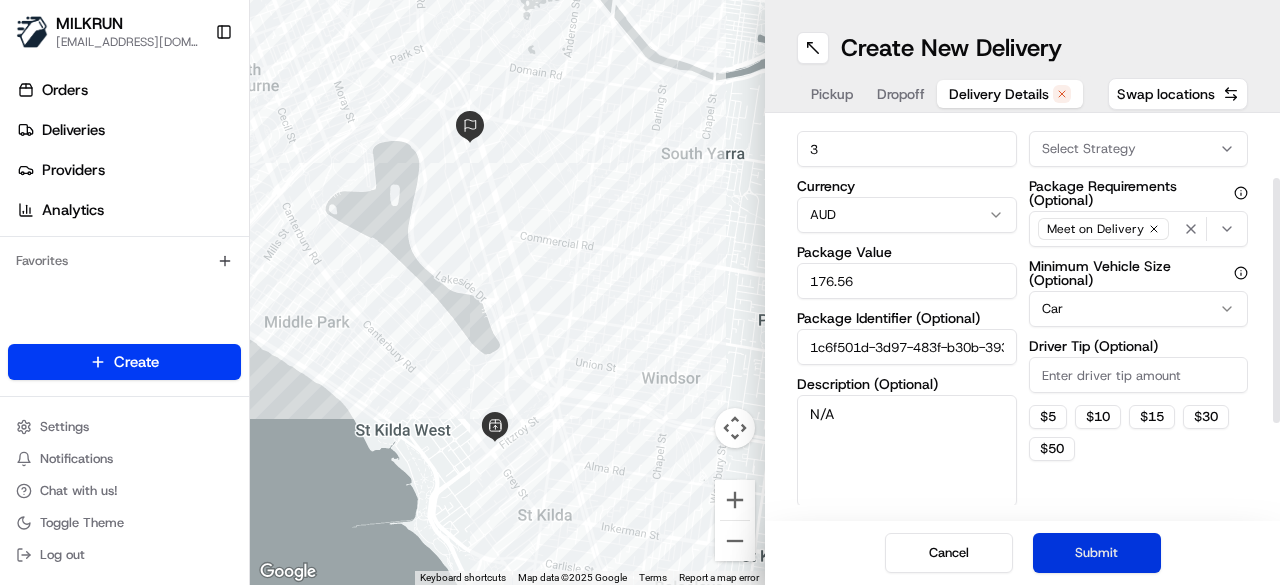 type on "3" 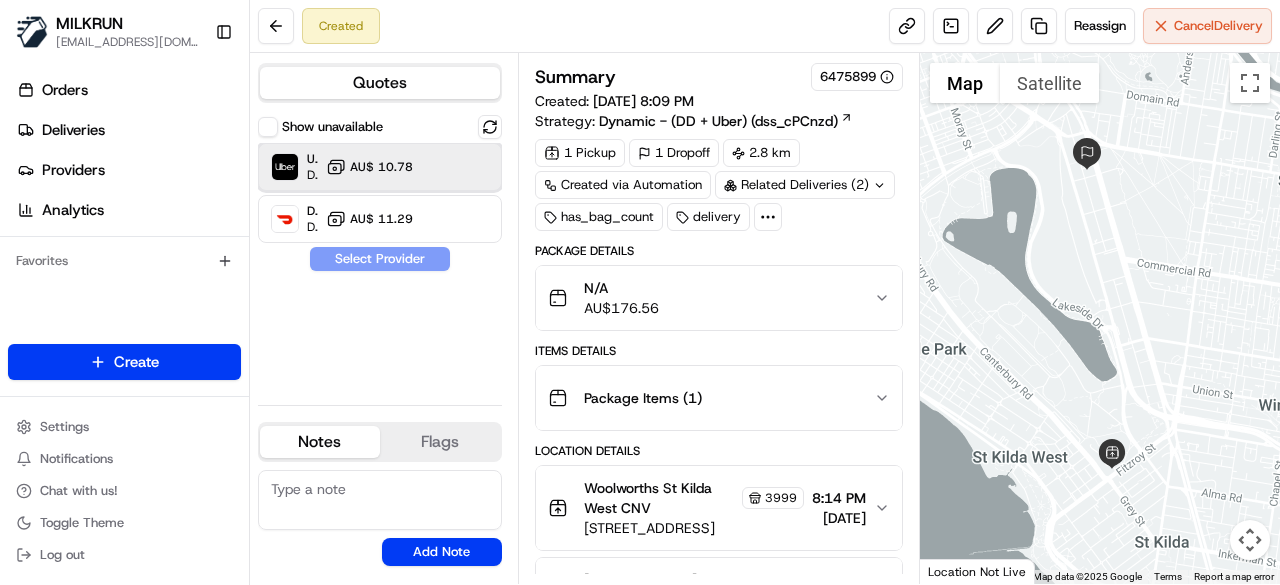 click on "Uber Dropoff ETA   30 minutes AU$   10.78" at bounding box center [380, 167] 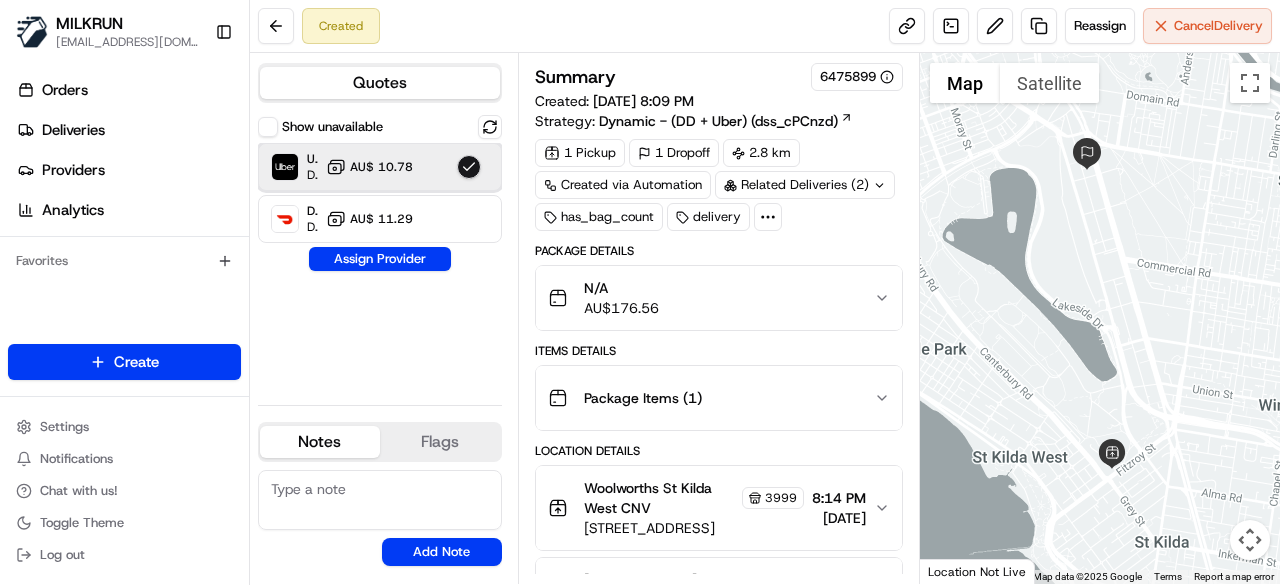 scroll, scrollTop: 43, scrollLeft: 0, axis: vertical 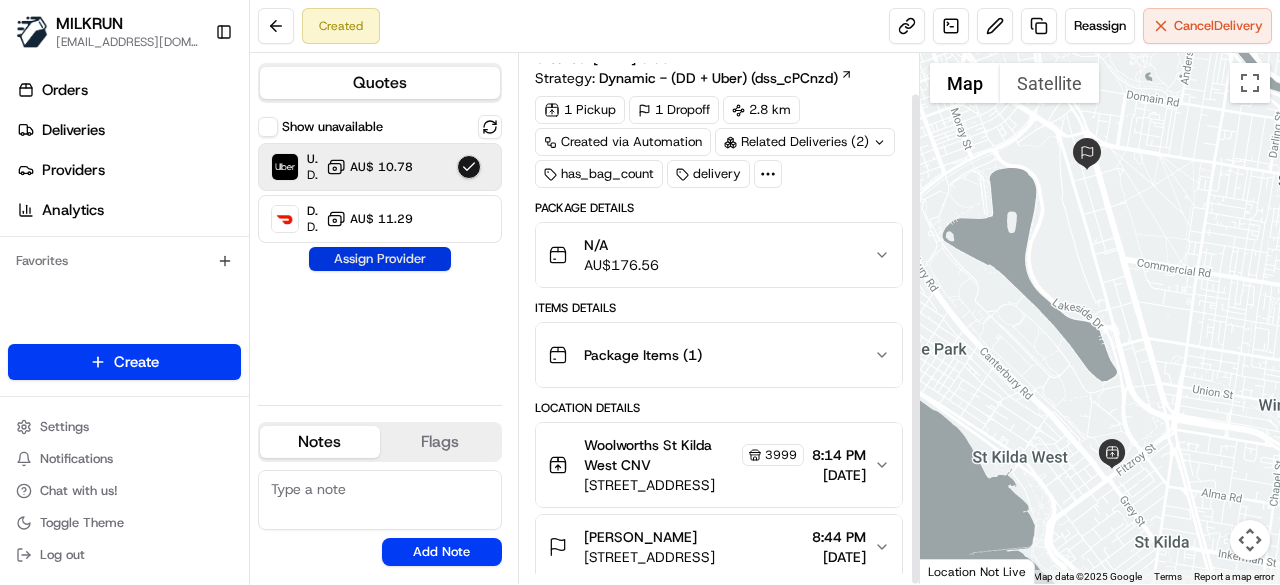 click on "Assign Provider" at bounding box center (380, 259) 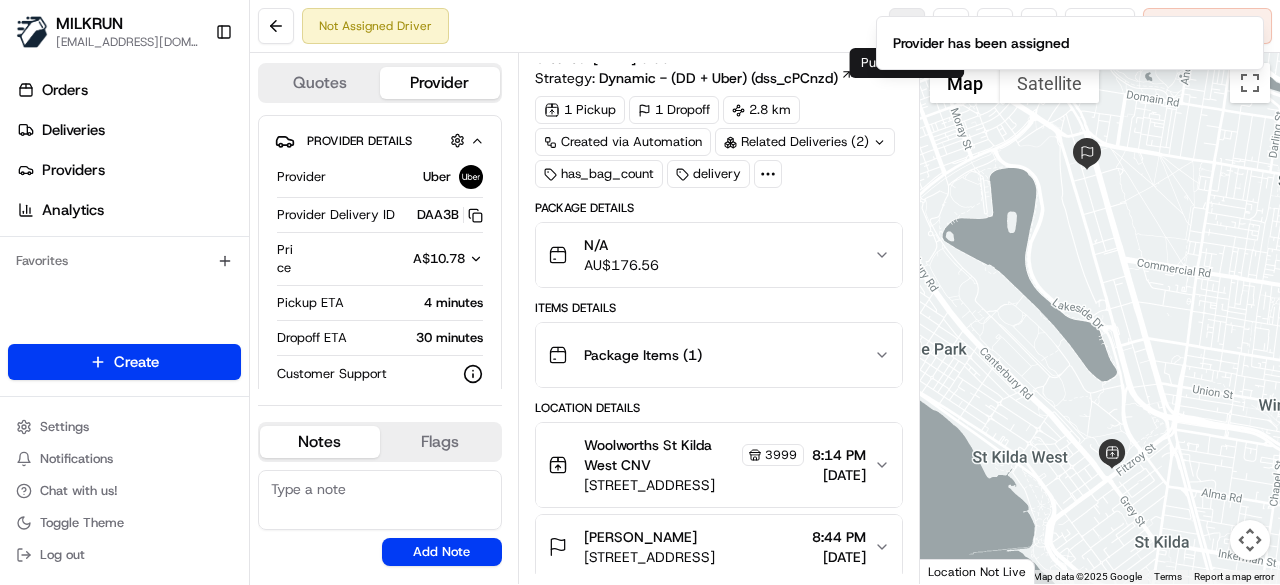 click on "Provider has been assigned" at bounding box center [1070, 43] 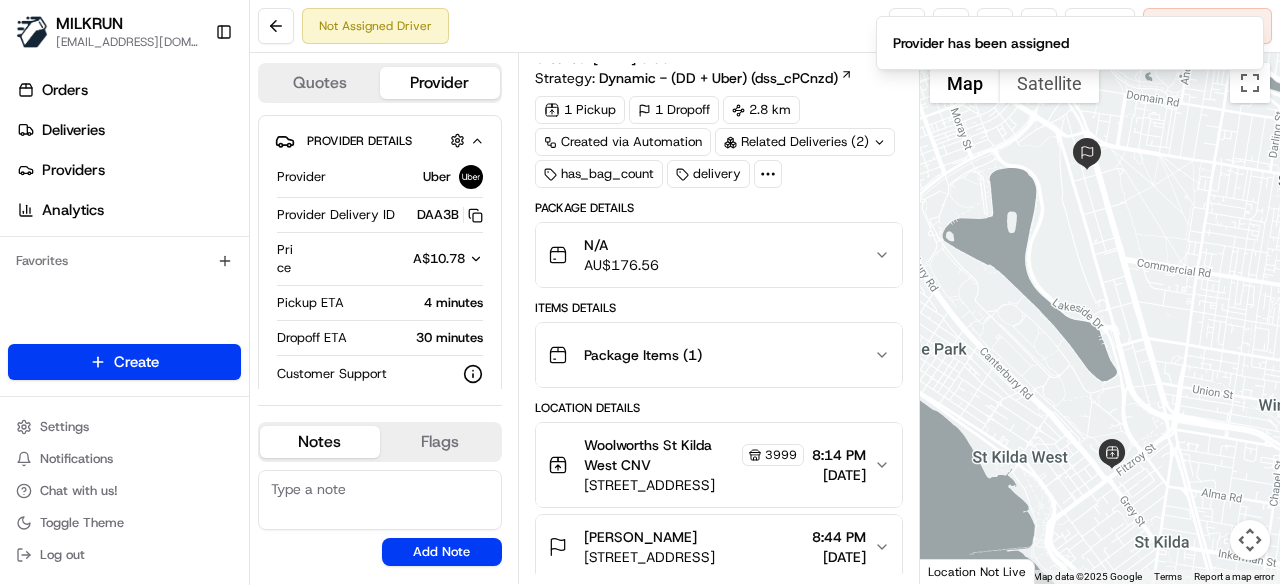 click on "Provider has been assigned" at bounding box center (1070, 43) 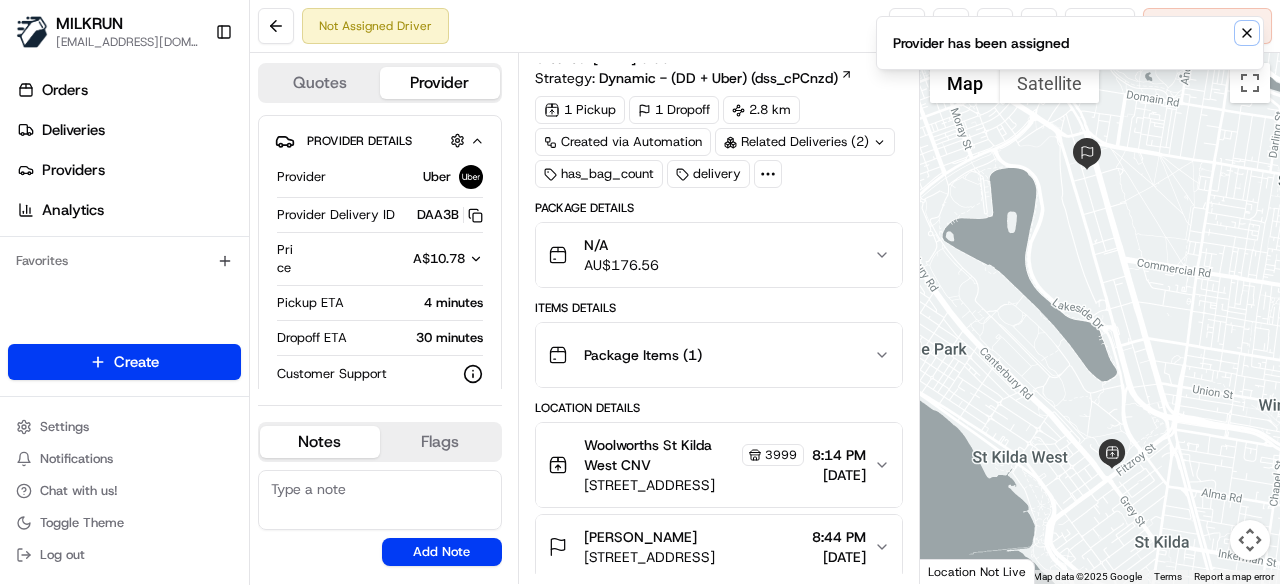 click 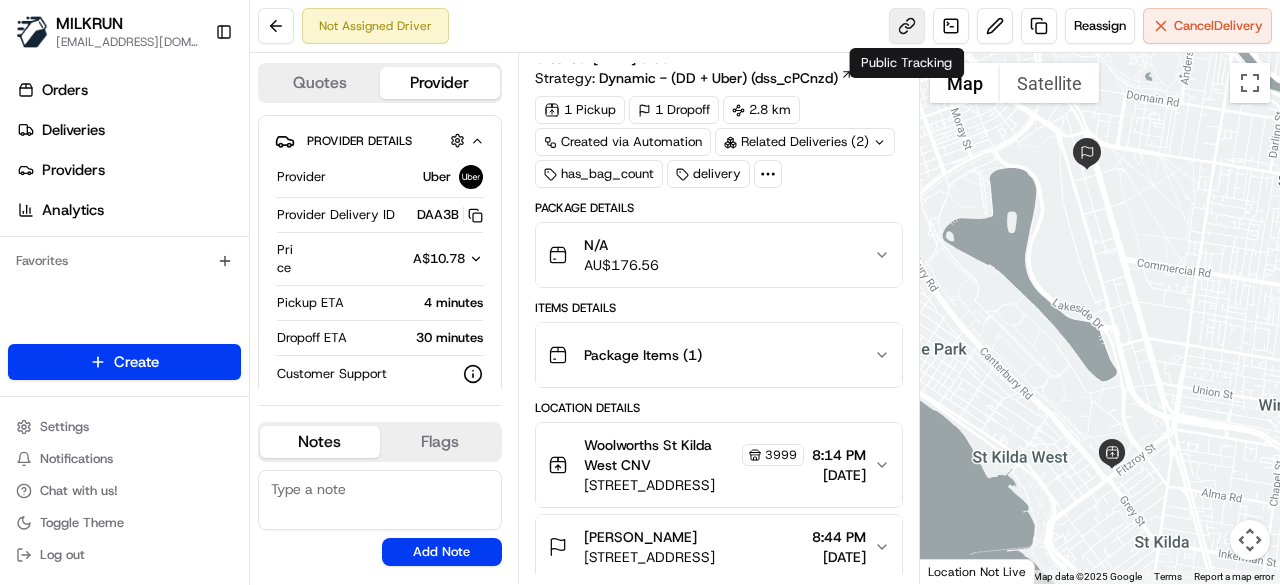 click at bounding box center [907, 26] 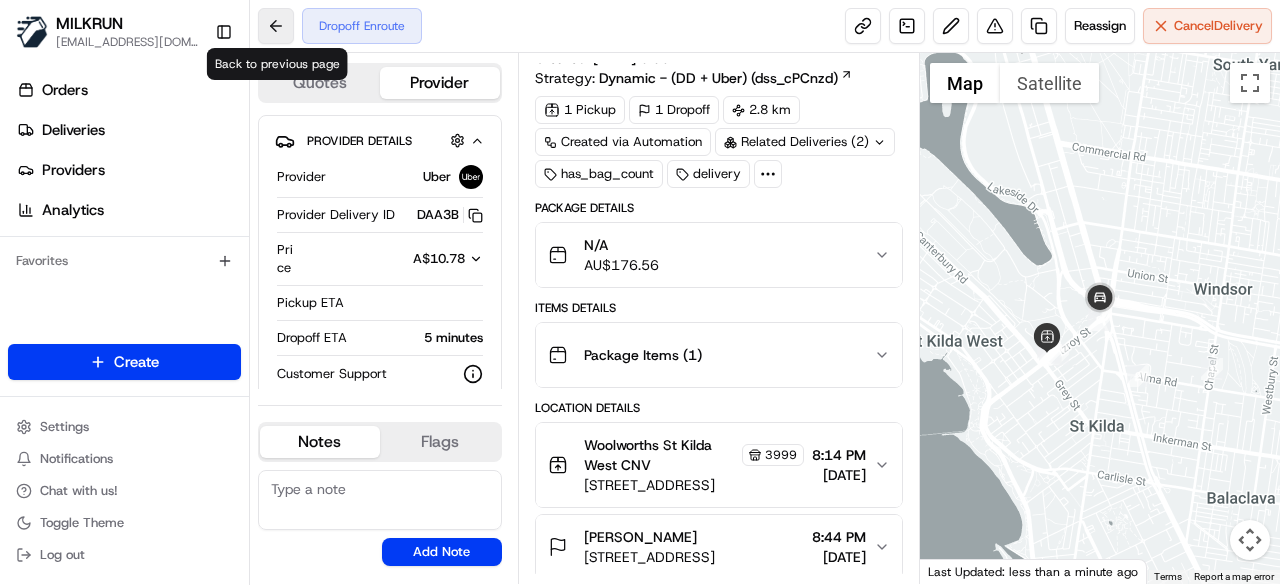 click at bounding box center (276, 26) 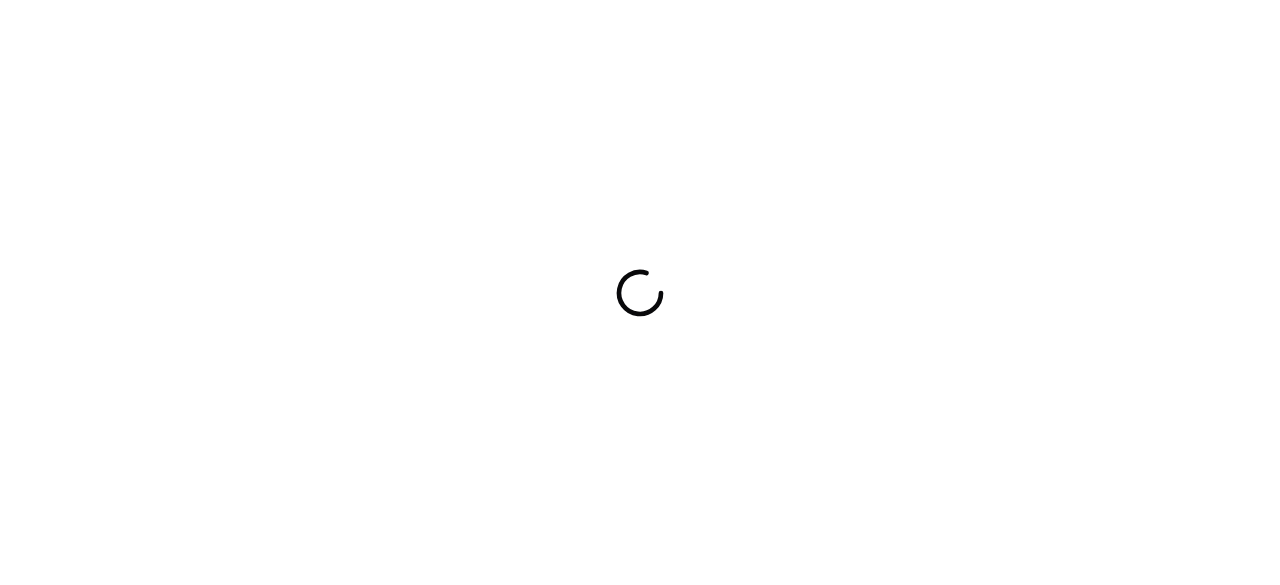 scroll, scrollTop: 0, scrollLeft: 0, axis: both 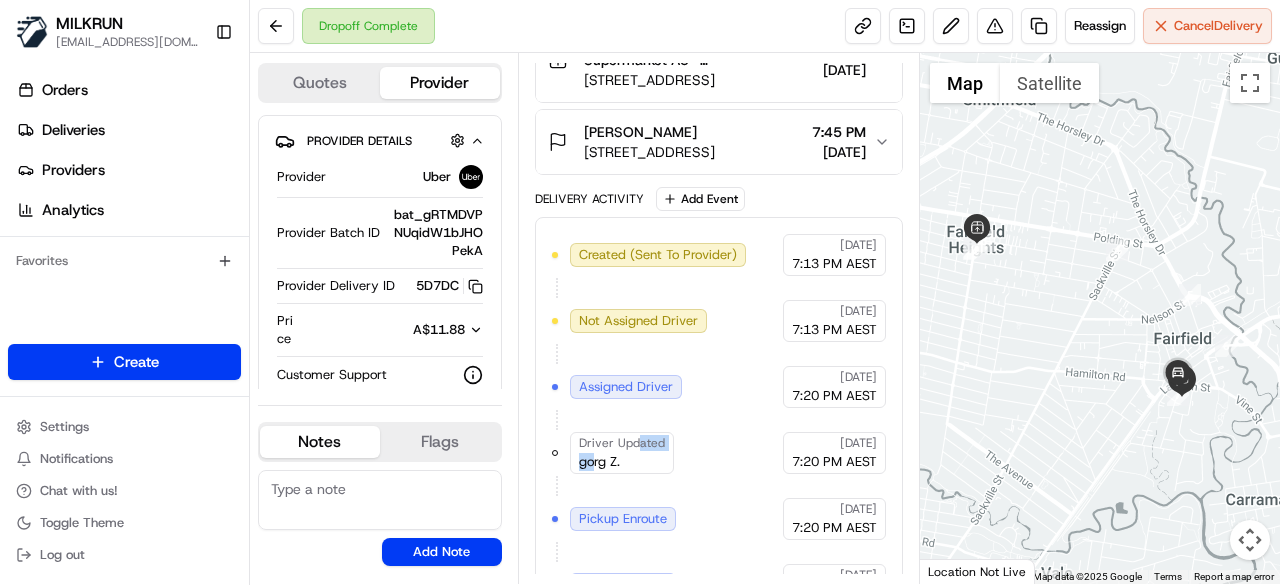 drag, startPoint x: 632, startPoint y: 454, endPoint x: 621, endPoint y: 455, distance: 11.045361 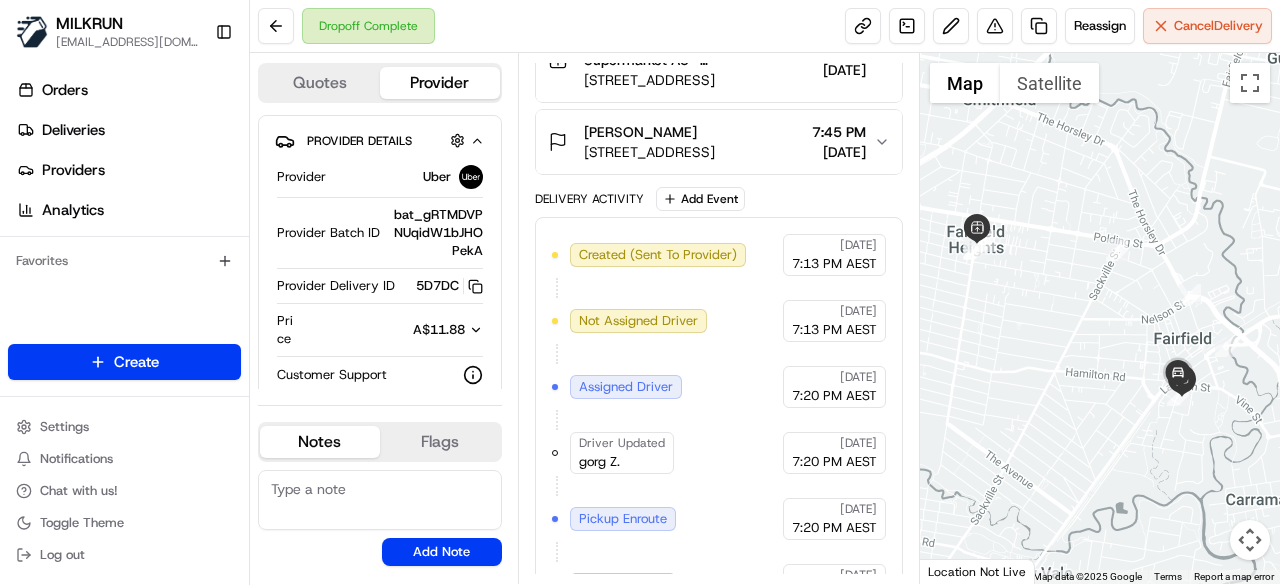 click on "Driver Updated gorg Z." at bounding box center [622, 453] 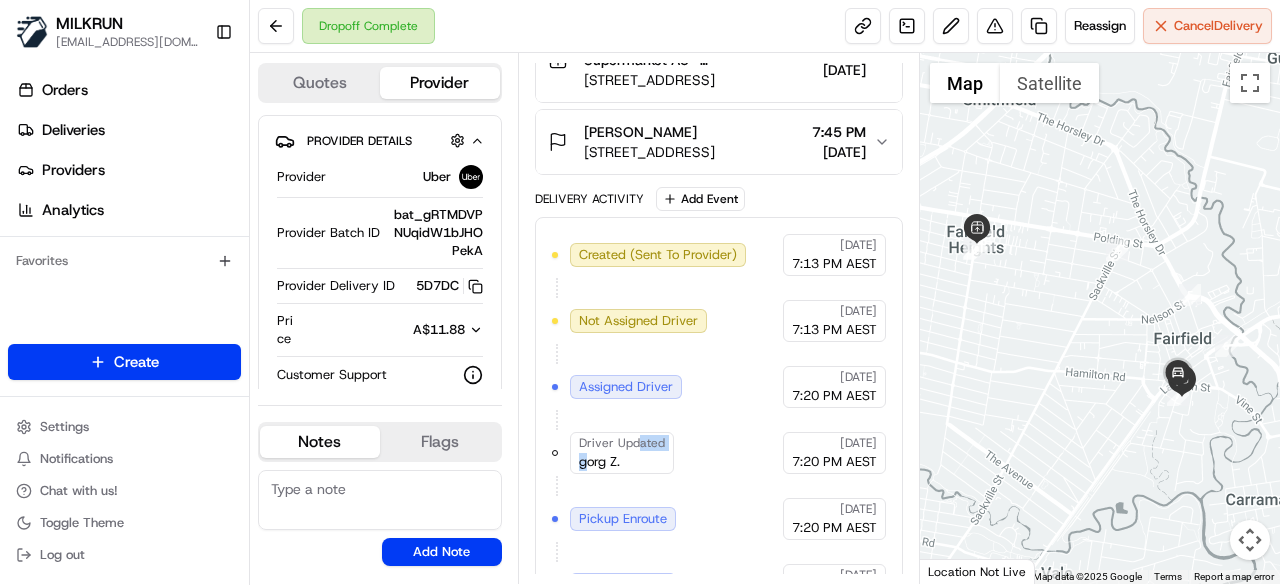 drag, startPoint x: 625, startPoint y: 456, endPoint x: 592, endPoint y: 458, distance: 33.06055 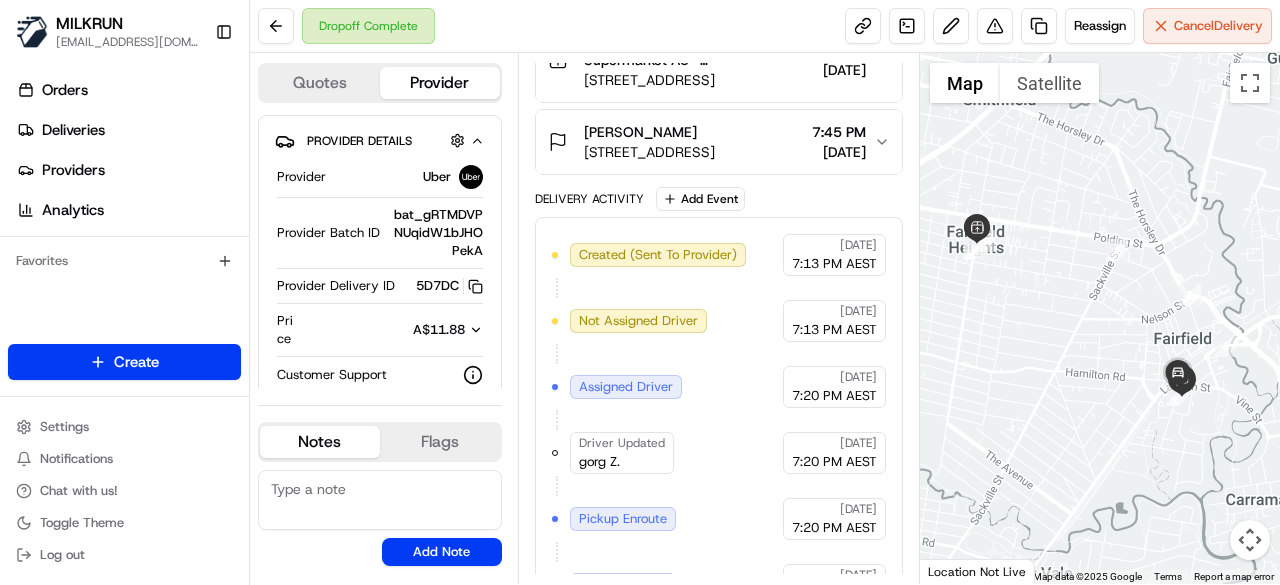 click on "Created (Sent To Provider) Uber [DATE] 7:13 PM AEST Not Assigned Driver Uber [DATE] 7:13 PM AEST Assigned Driver Uber [DATE] 7:20 PM AEST Driver Updated gorg Z. Uber [DATE] 7:20 PM AEST Pickup Enroute Uber [DATE] 7:20 PM AEST Pickup Arrived Uber [DATE] 7:20 PM AEST Pickup Complete Uber [DATE] 7:23 PM AEST Dropoff Enroute Uber [DATE] 7:23 PM AEST Dropoff Arrived Uber [DATE] 7:32 PM AEST Dropoff Complete Uber [DATE] 7:35 PM AEST" at bounding box center [719, 552] 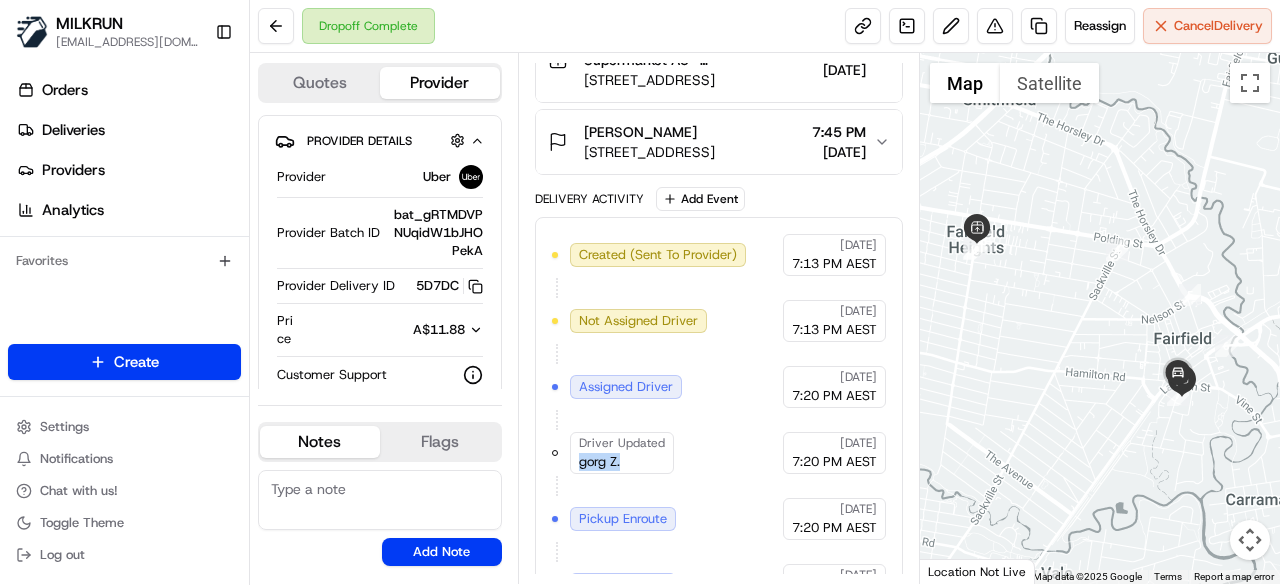 drag, startPoint x: 625, startPoint y: 454, endPoint x: 574, endPoint y: 457, distance: 51.088158 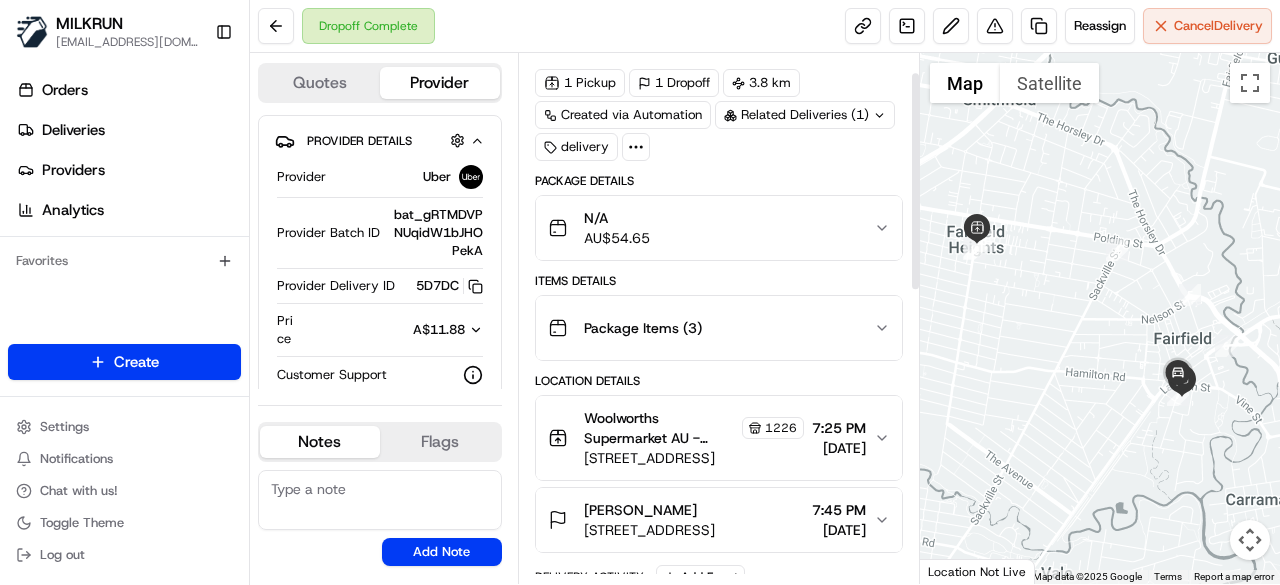 scroll, scrollTop: 48, scrollLeft: 0, axis: vertical 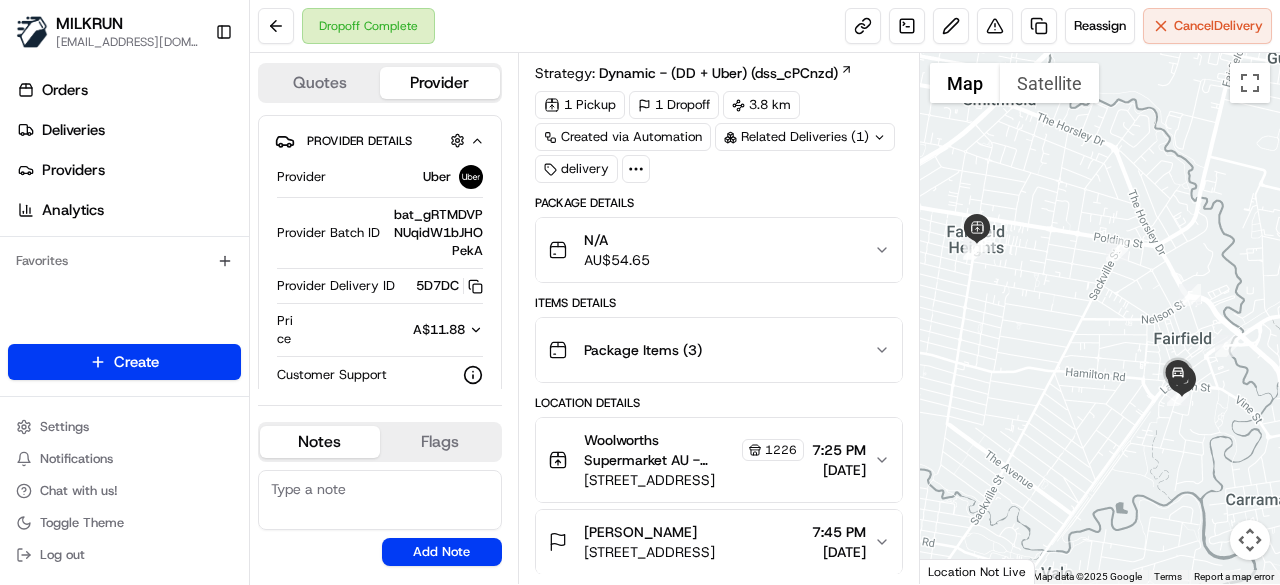 click on "N/A AU$ 54.65" at bounding box center [711, 250] 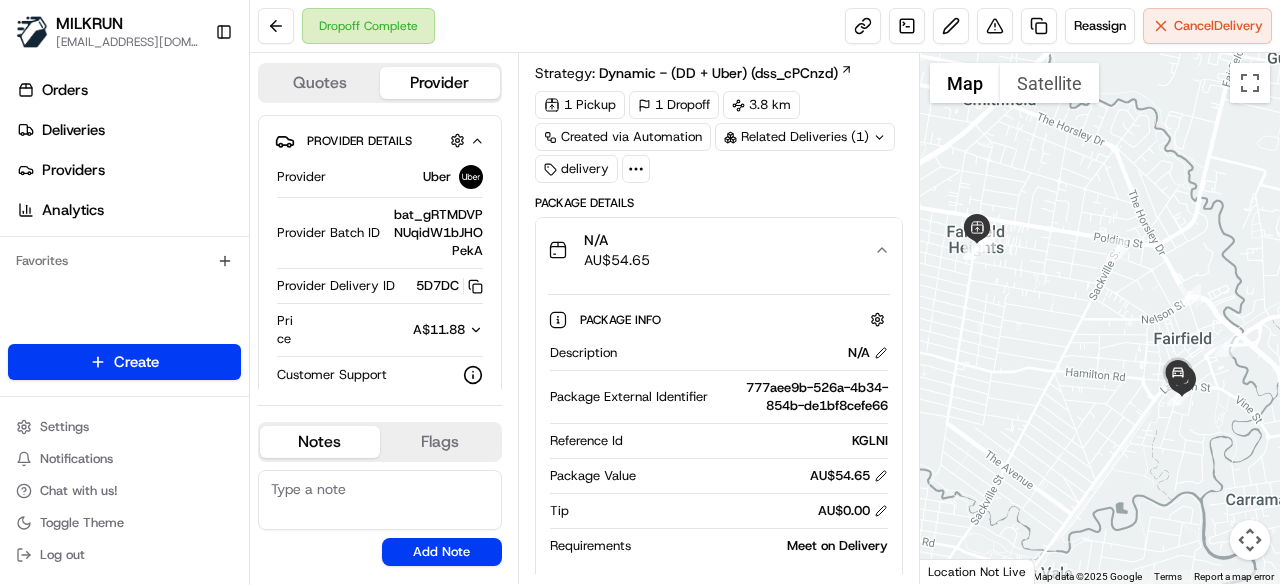 click on "N/A AU$ 54.65" at bounding box center [719, 250] 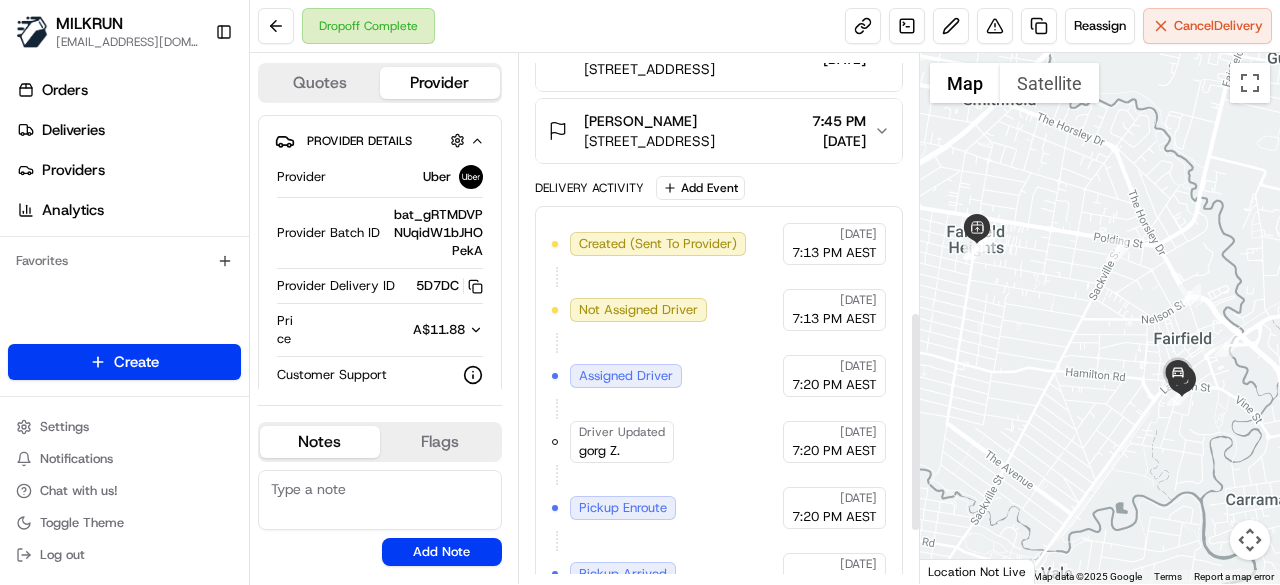 scroll, scrollTop: 748, scrollLeft: 0, axis: vertical 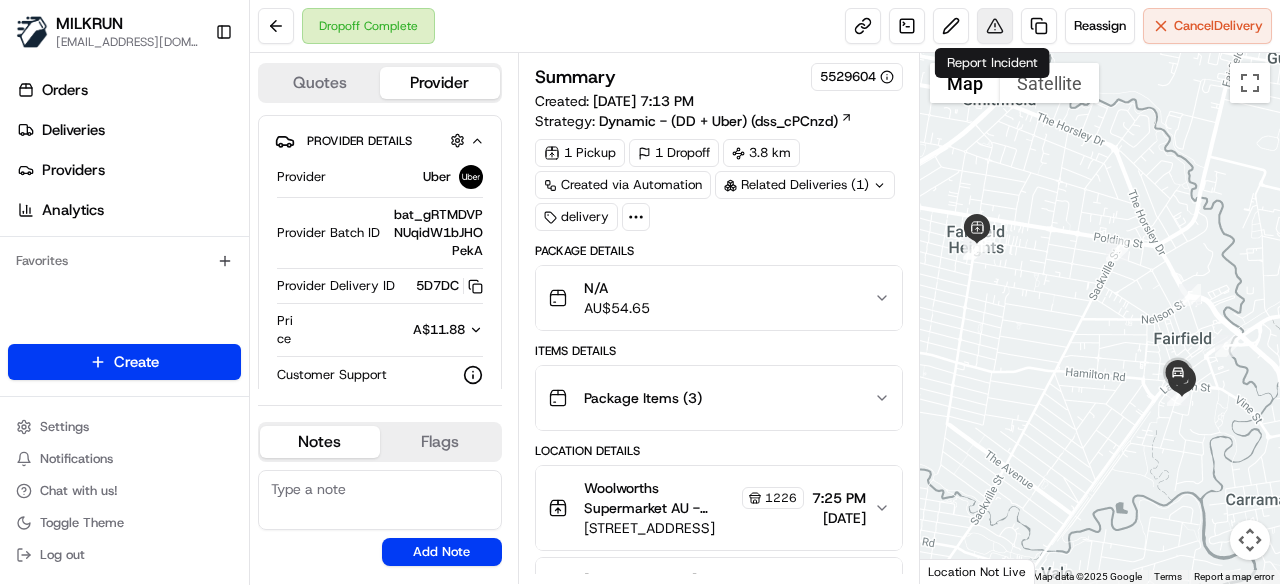 click at bounding box center [995, 26] 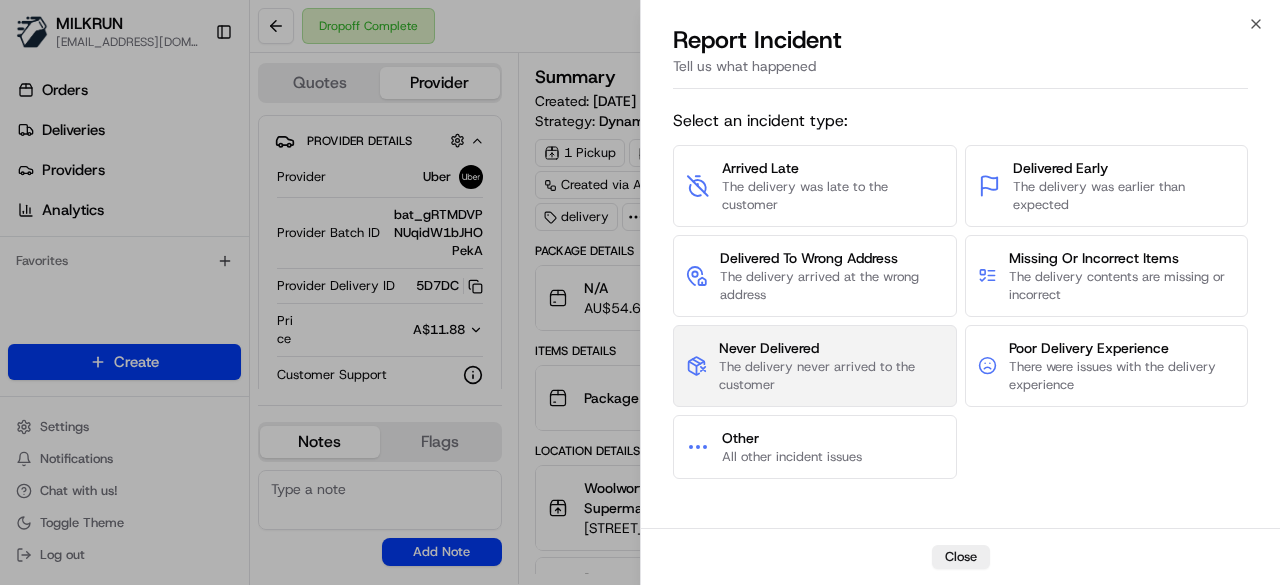 click on "The delivery never arrived to the customer" at bounding box center [831, 376] 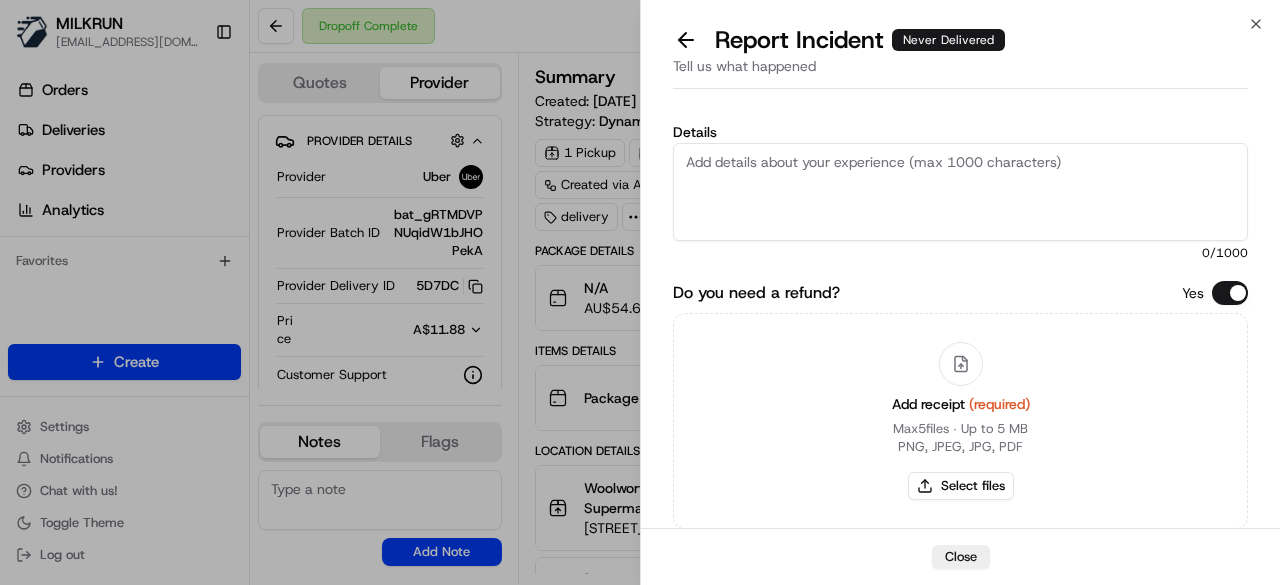click on "Details" at bounding box center (960, 192) 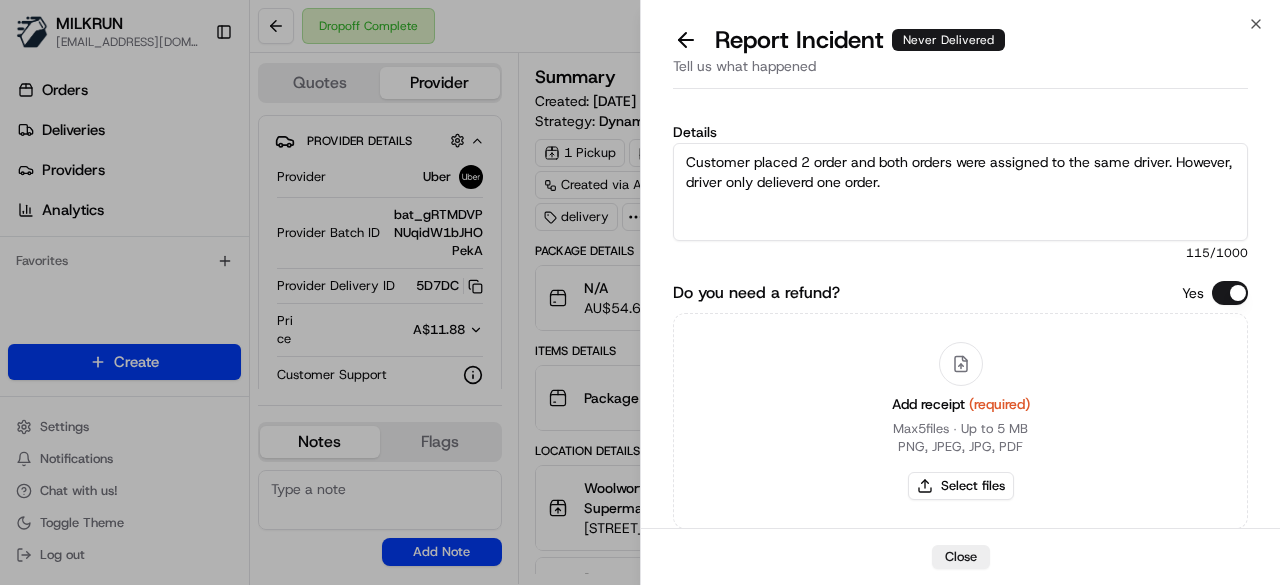 drag, startPoint x: 850, startPoint y: 167, endPoint x: 837, endPoint y: 175, distance: 15.264338 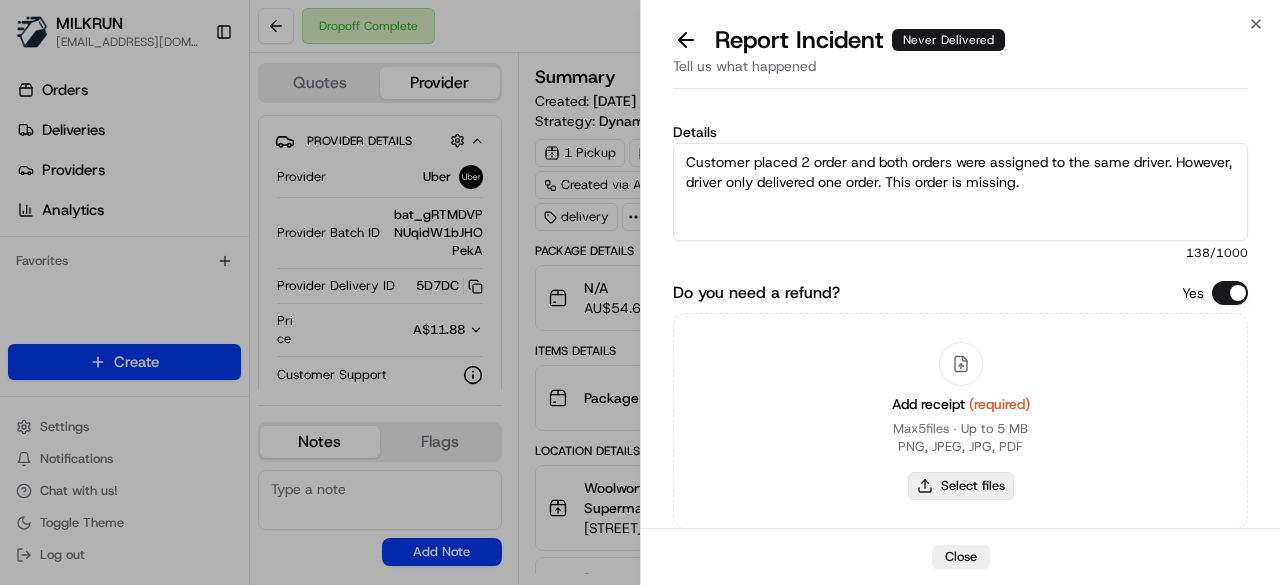 type on "Customer placed 2 order and both orders were assigned to the same driver. However, driver only delivered one order. This order is missing." 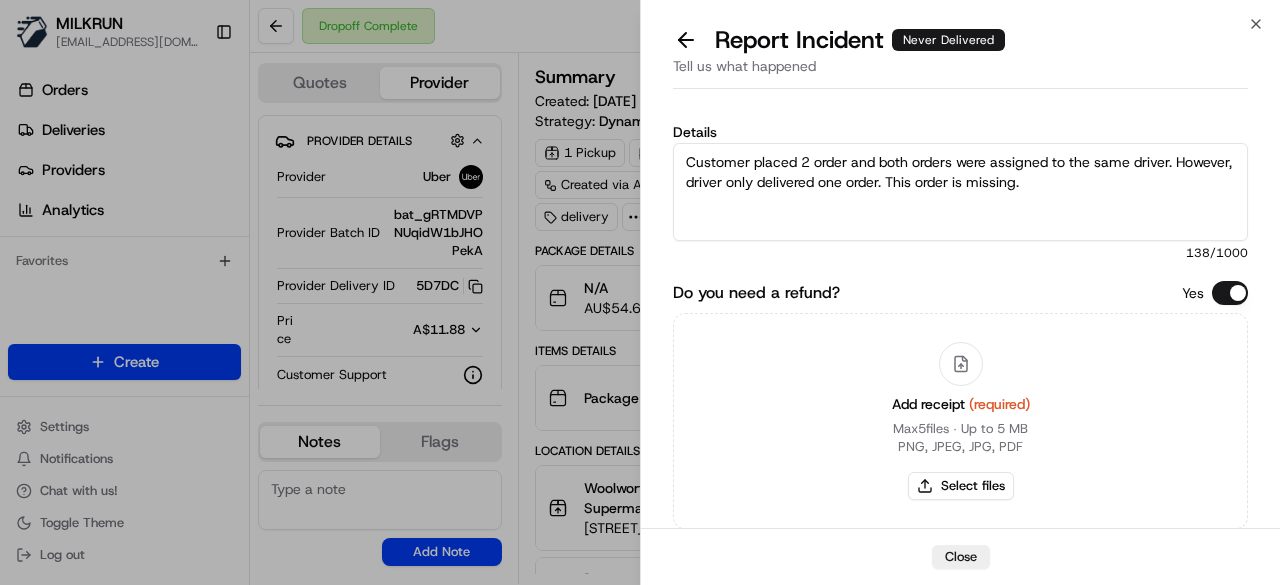 type 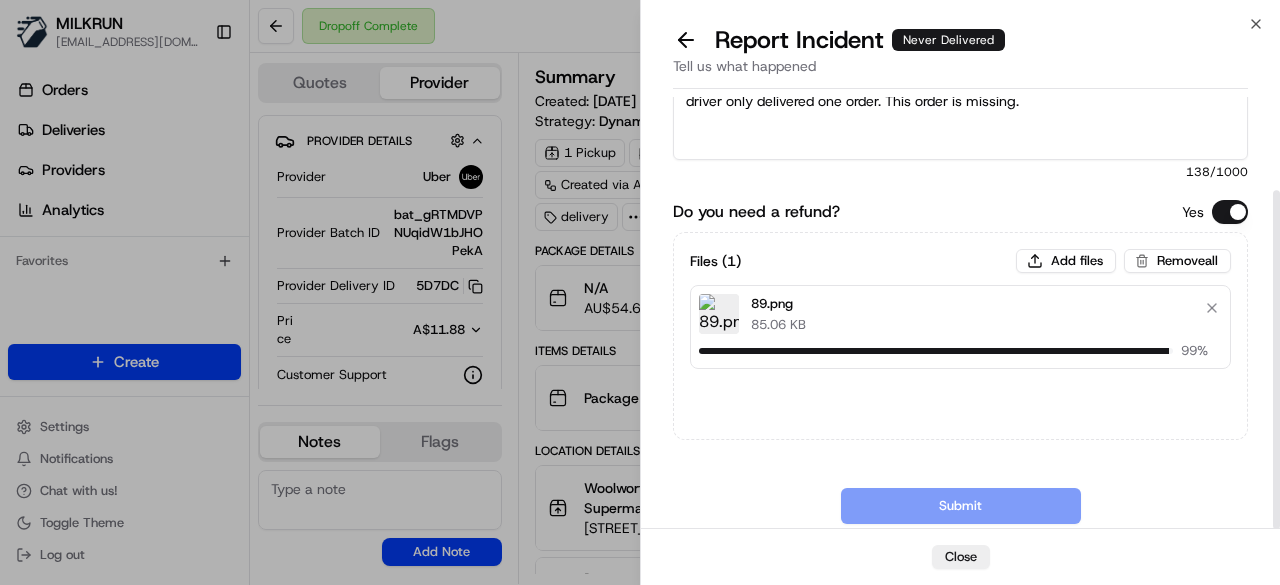 scroll, scrollTop: 119, scrollLeft: 0, axis: vertical 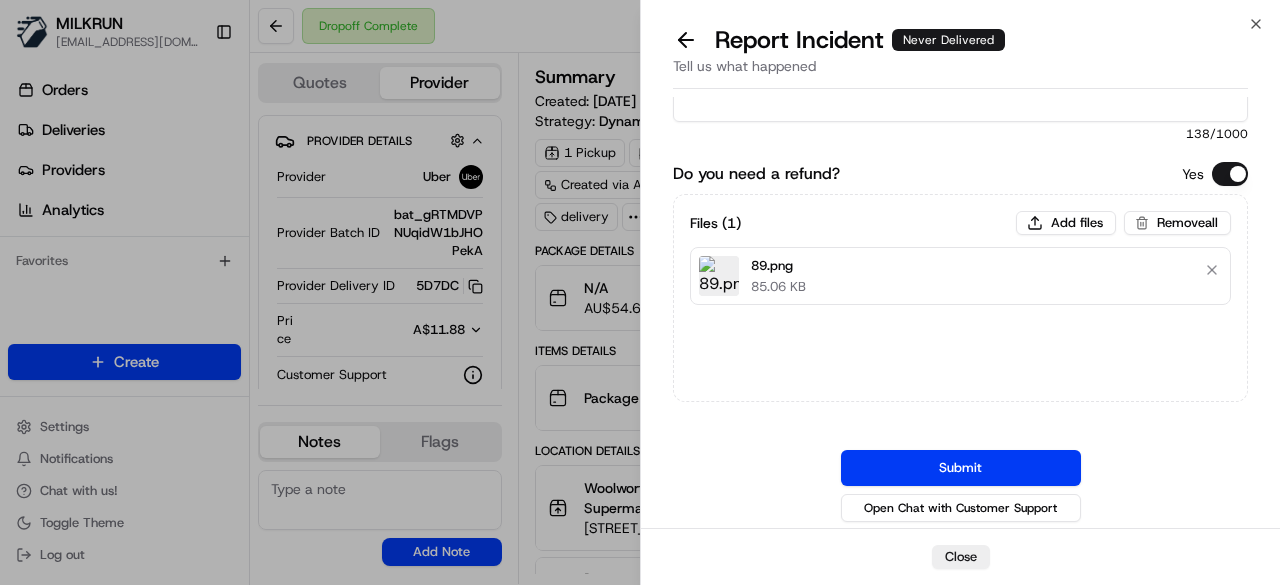 click on "Submit" at bounding box center [961, 468] 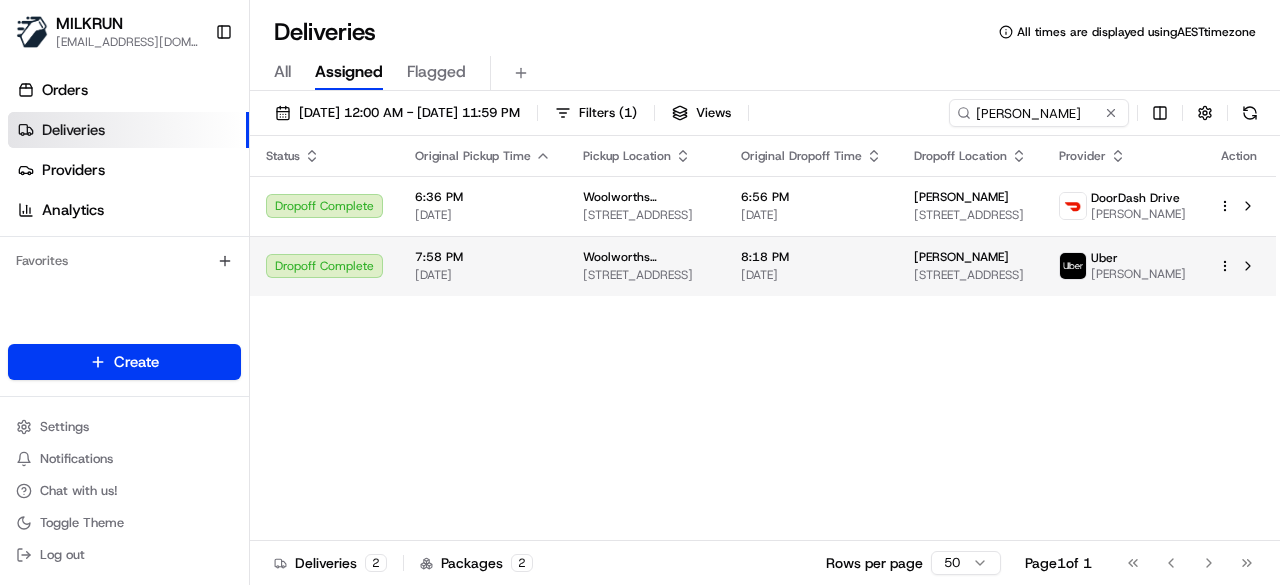 scroll, scrollTop: 0, scrollLeft: 0, axis: both 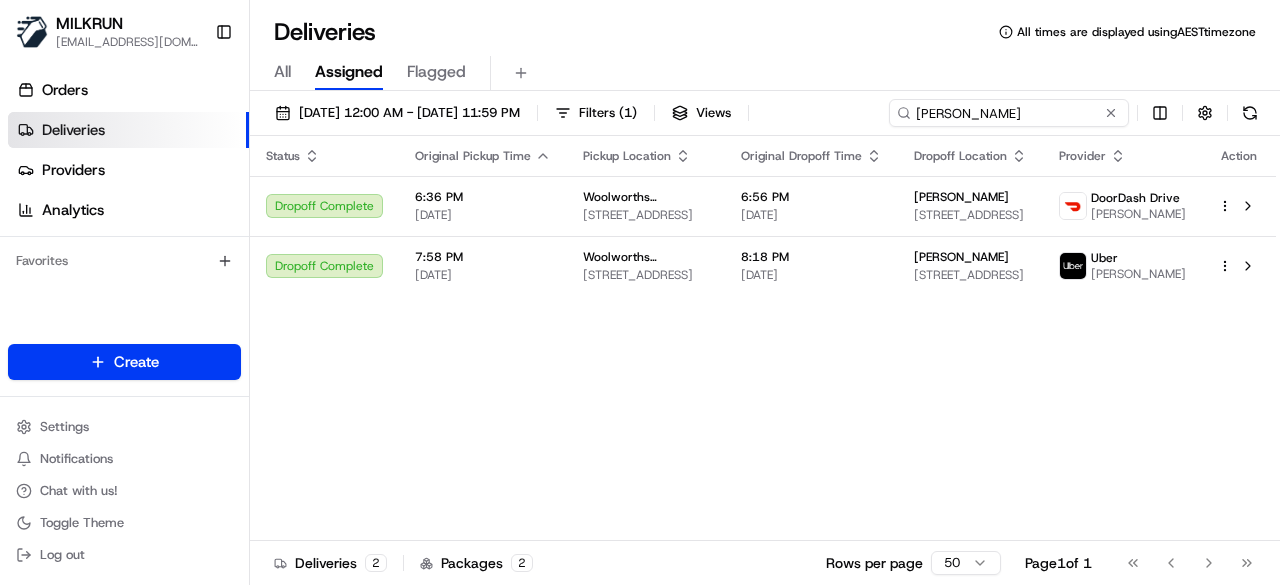 drag, startPoint x: 1014, startPoint y: 109, endPoint x: 726, endPoint y: 92, distance: 288.5013 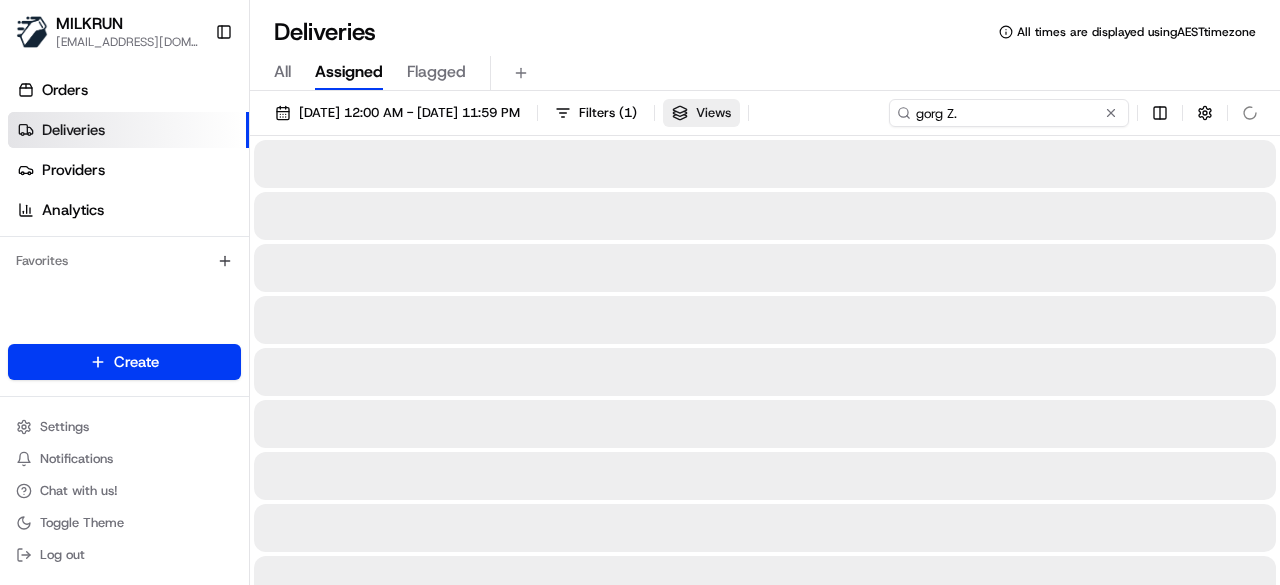 type on "gorg Z." 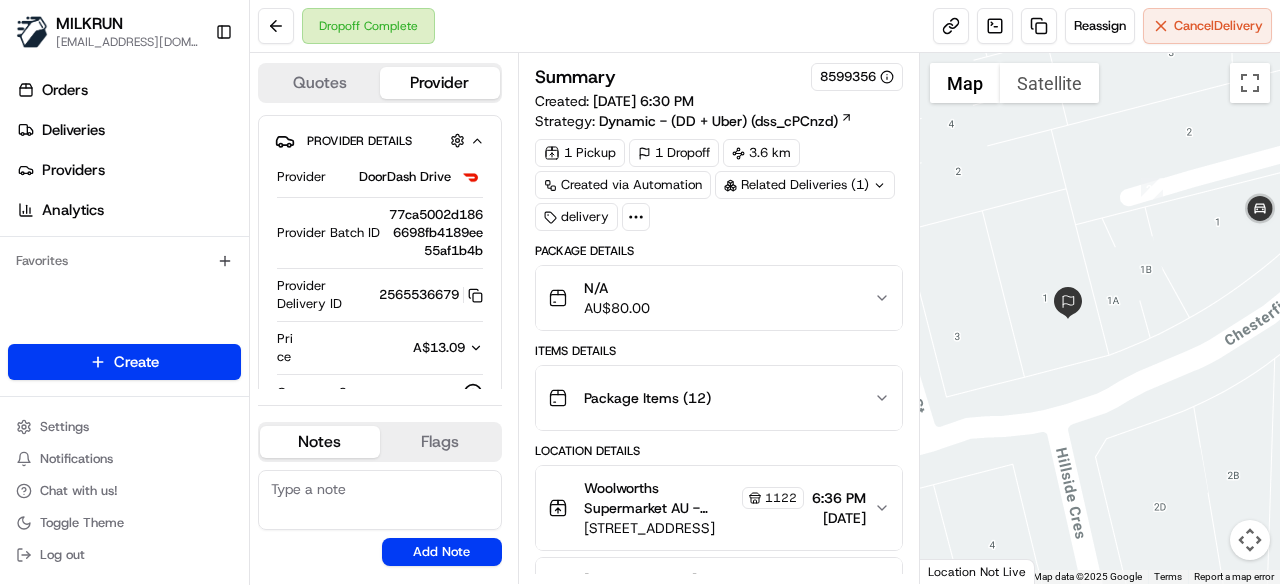scroll, scrollTop: 0, scrollLeft: 0, axis: both 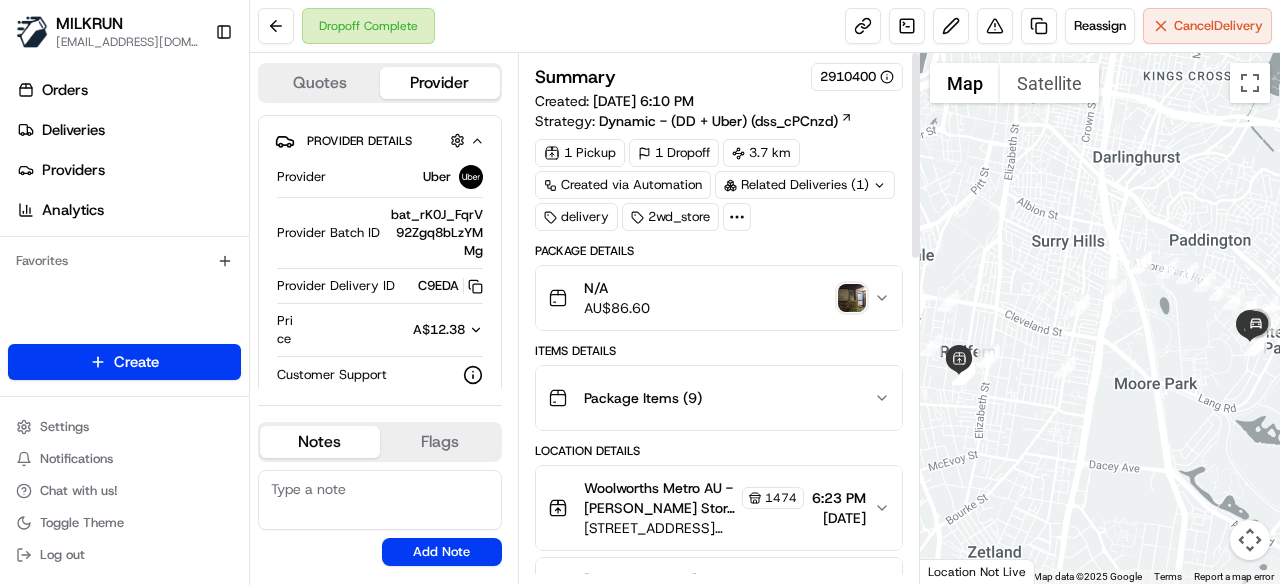 click at bounding box center [852, 298] 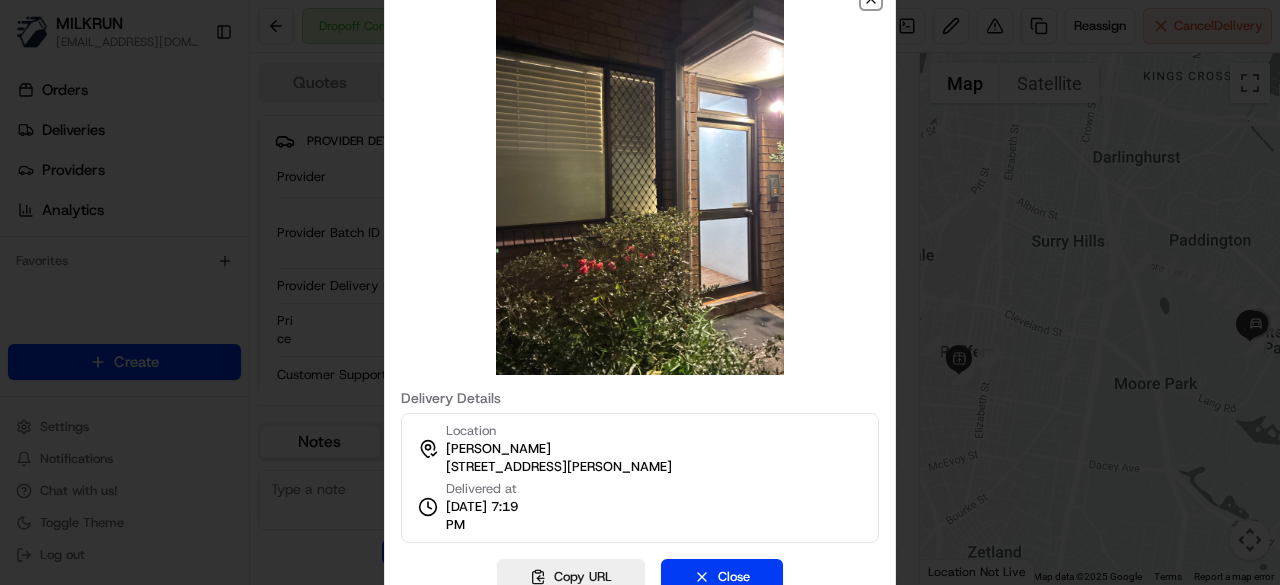 click 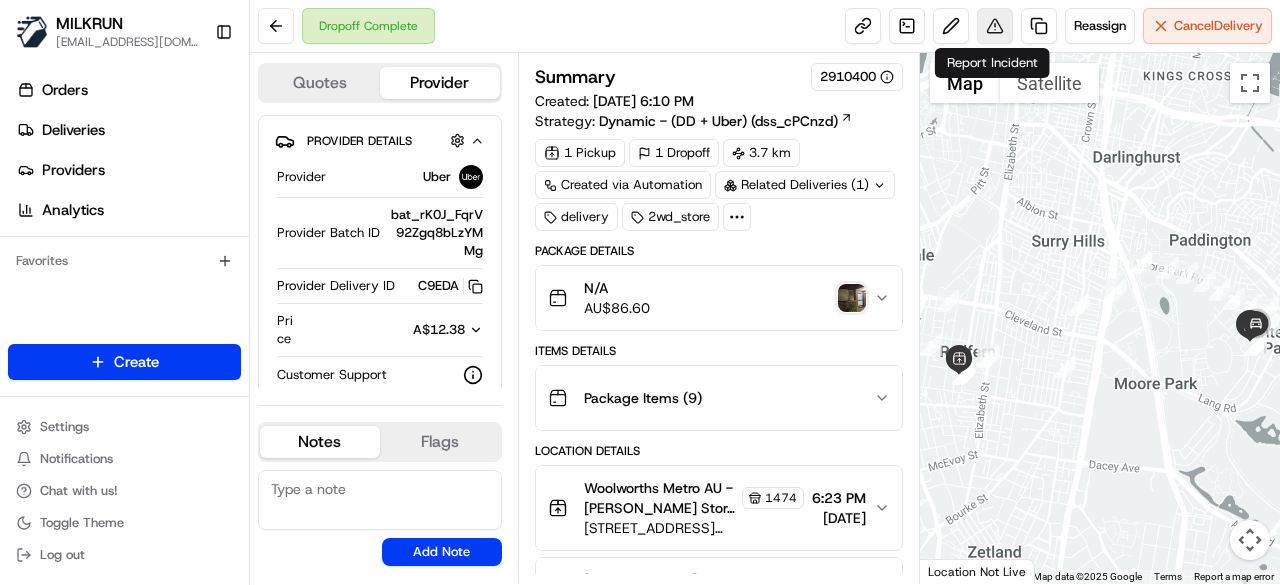 click at bounding box center [995, 26] 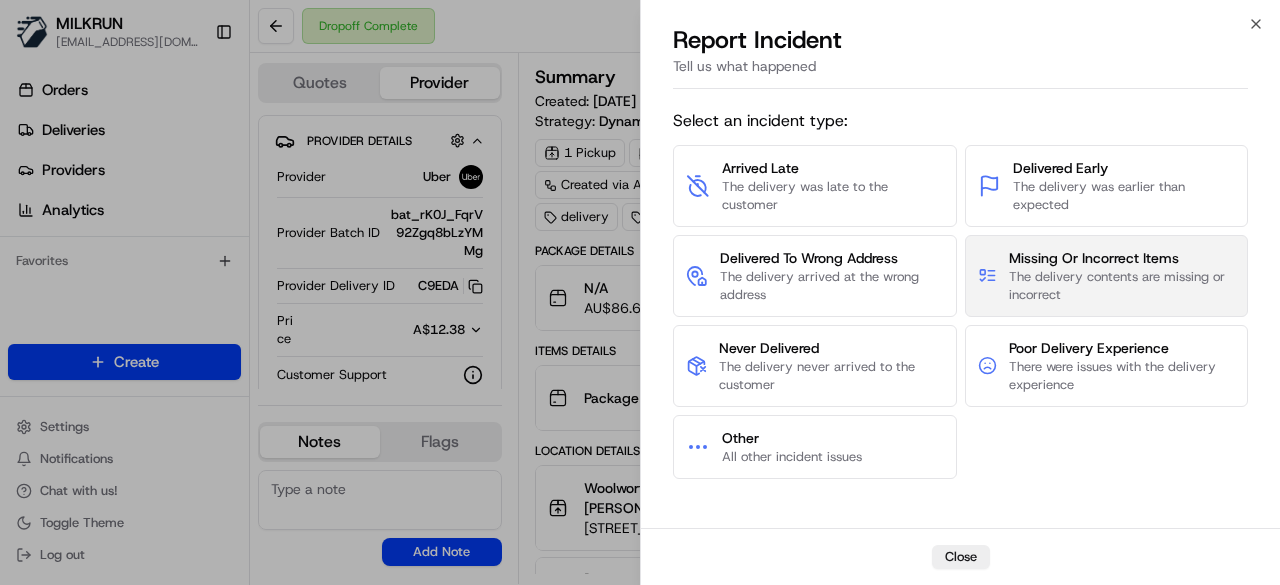 click on "The delivery contents are missing or incorrect" at bounding box center [1122, 286] 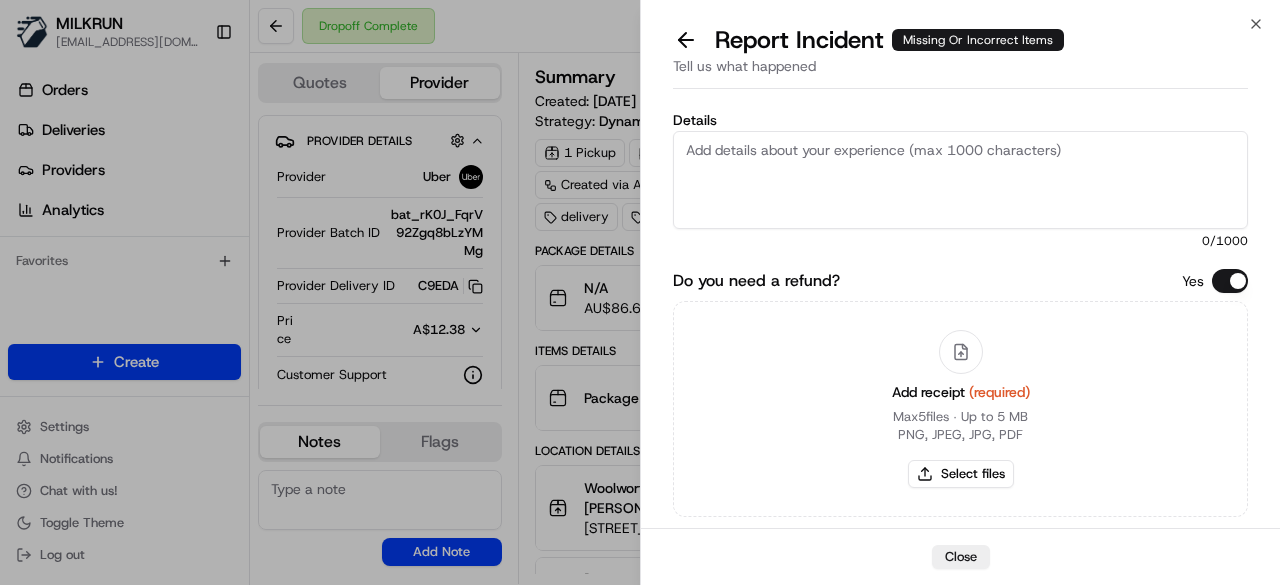 click on "Details" at bounding box center [960, 180] 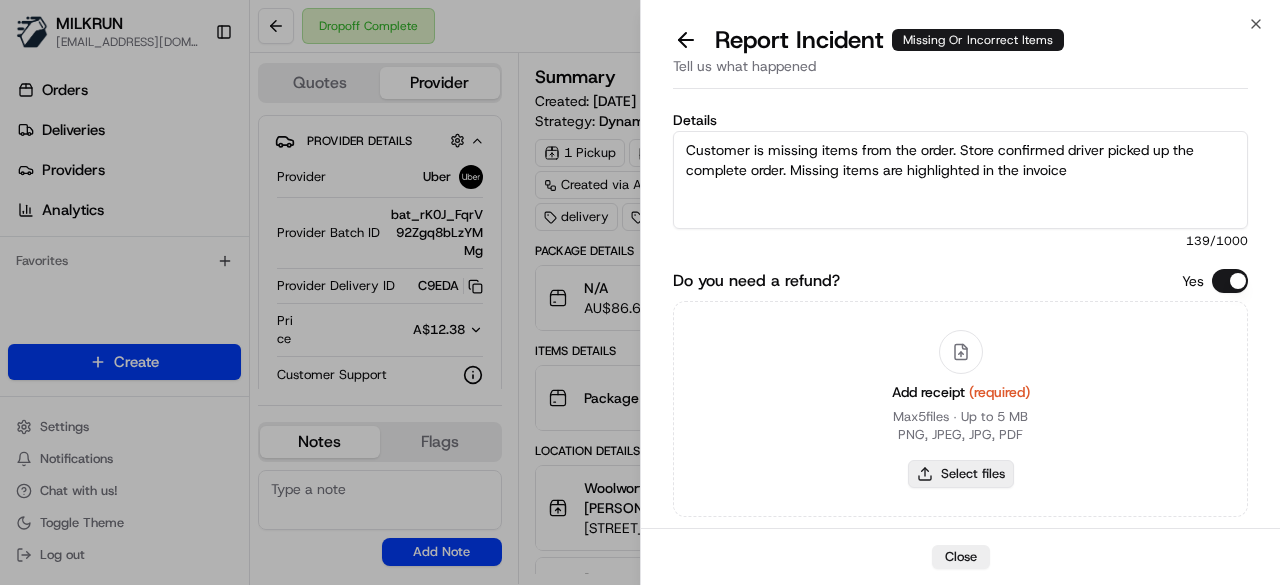 type on "Customer is missing items from the order. Store confirmed driver picked up the complete order. Missing items are highlighted in the invoice" 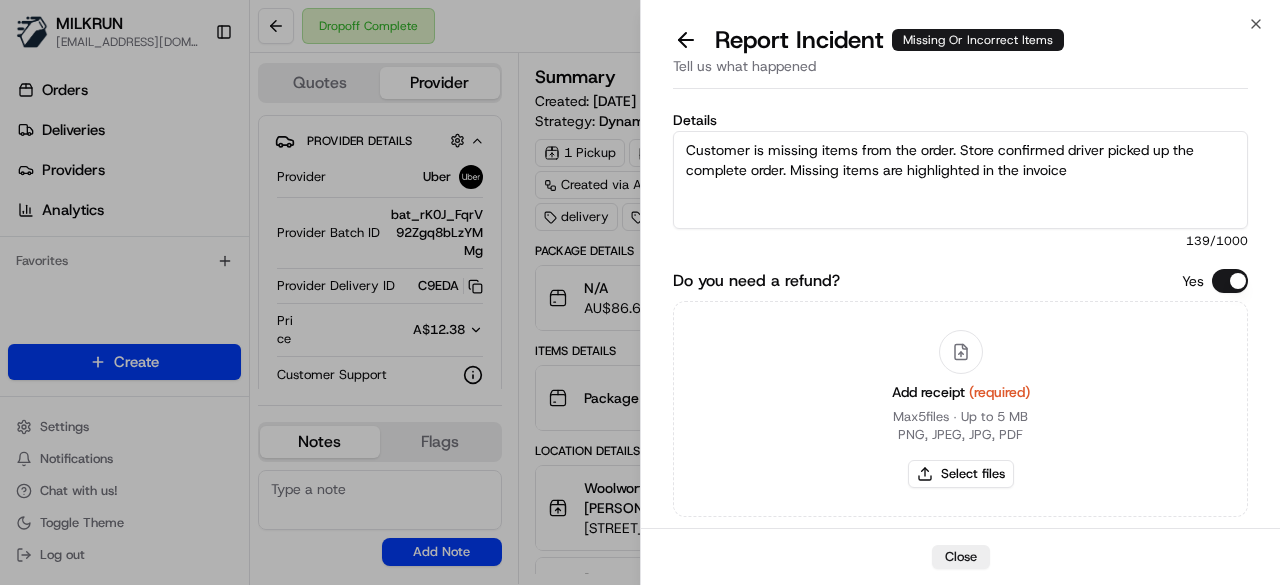 type 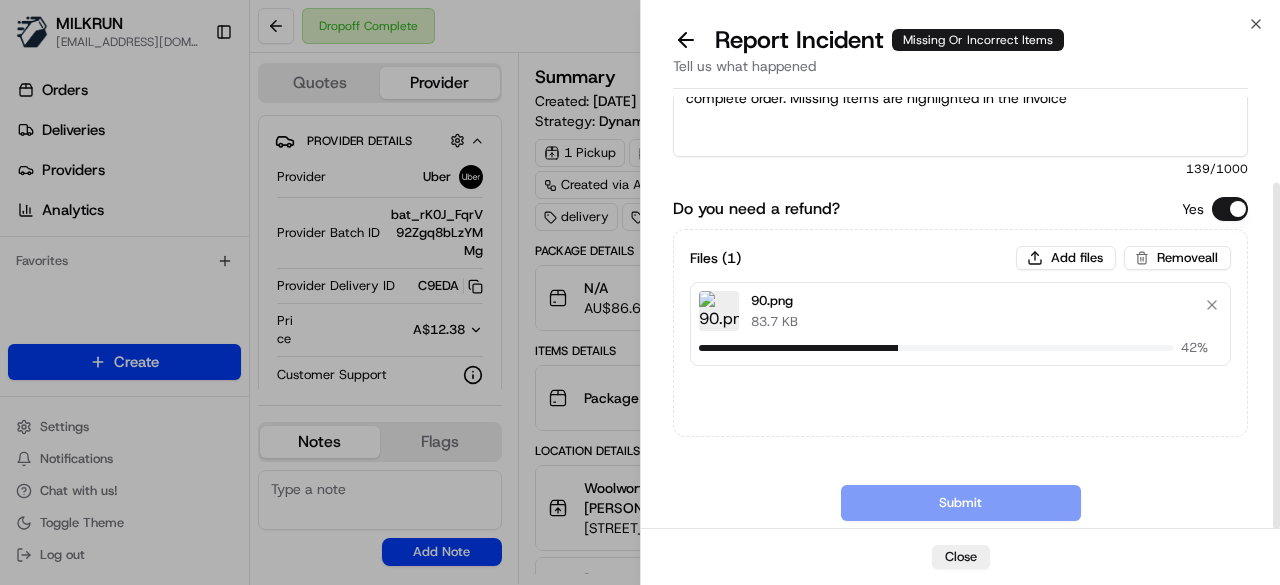 scroll, scrollTop: 107, scrollLeft: 0, axis: vertical 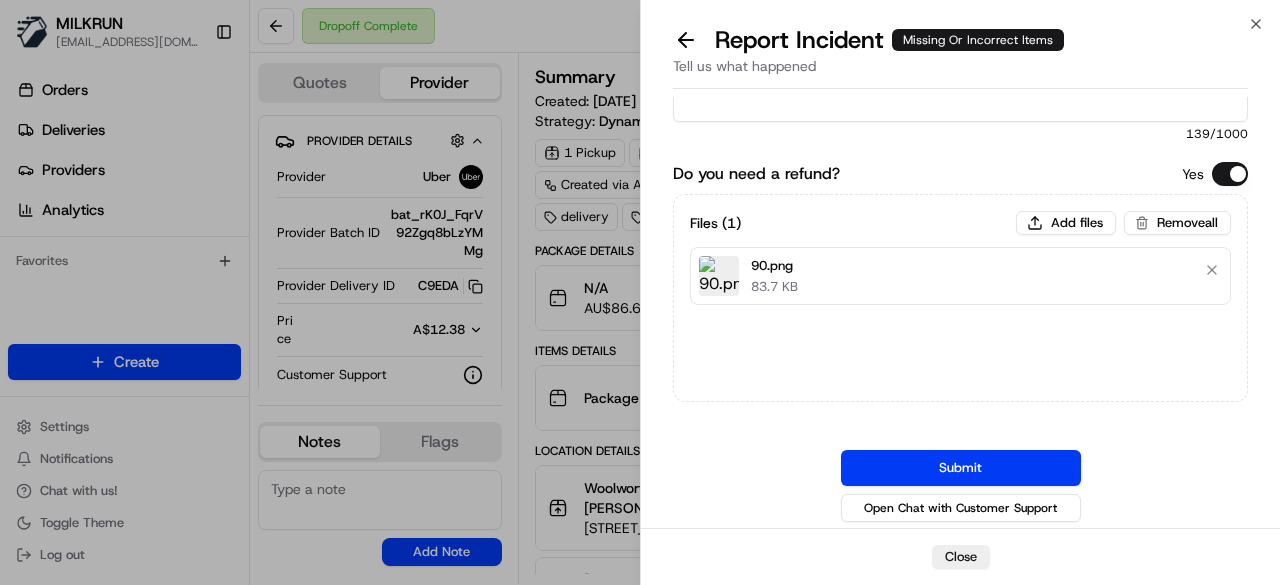 click on "Submit" at bounding box center (961, 468) 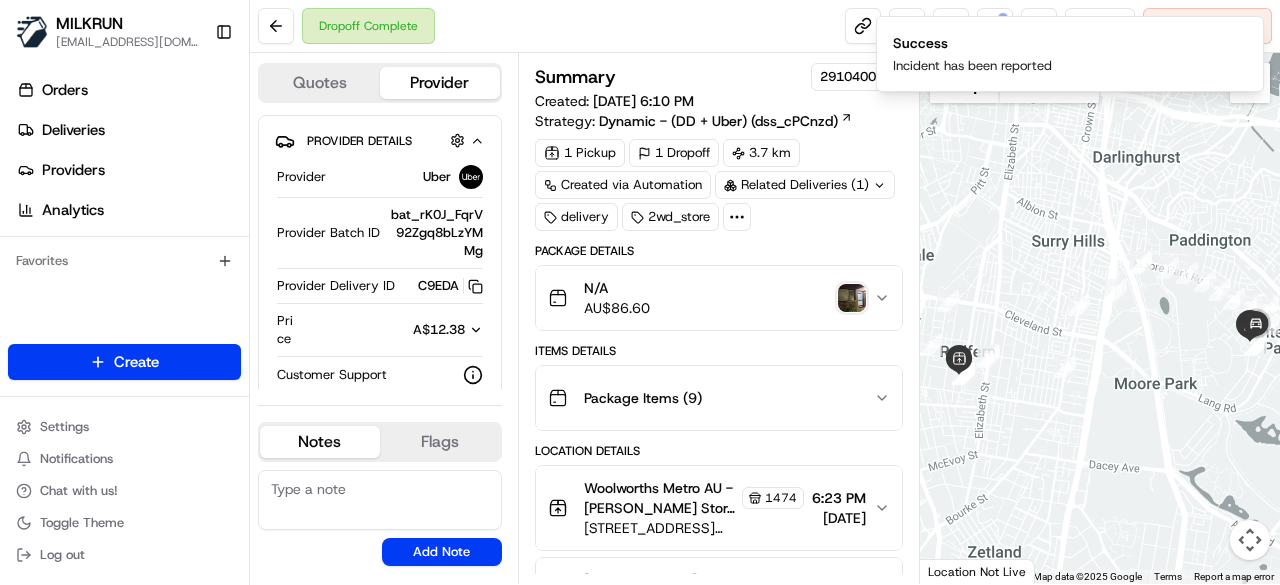 click on "Package Items ( 9 )" at bounding box center (711, 398) 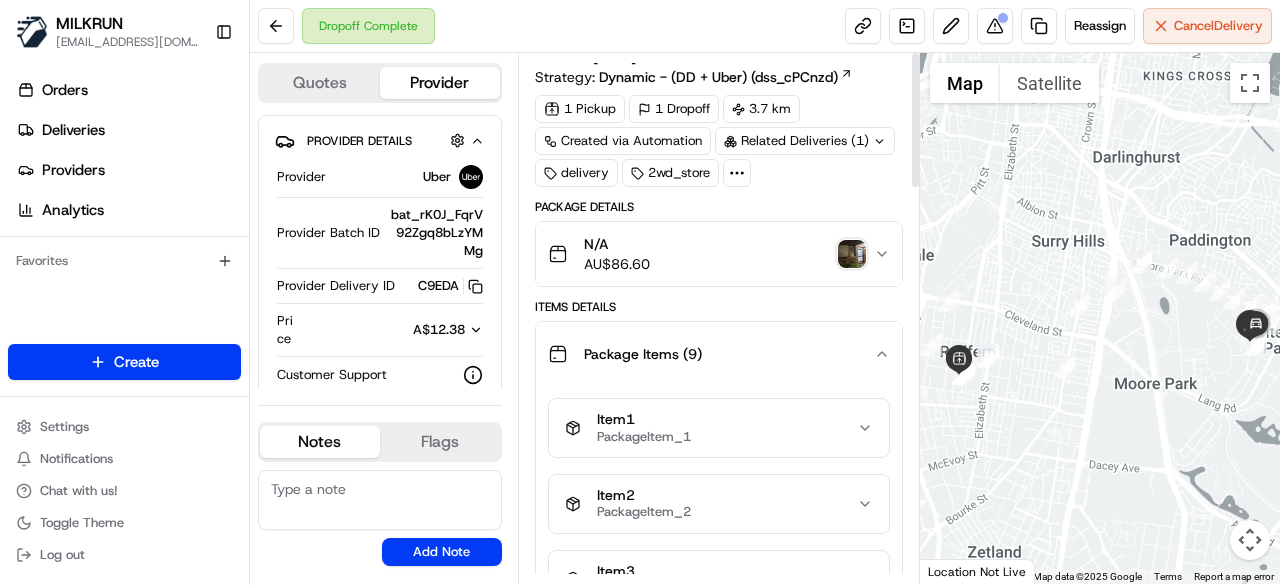 scroll, scrollTop: 0, scrollLeft: 0, axis: both 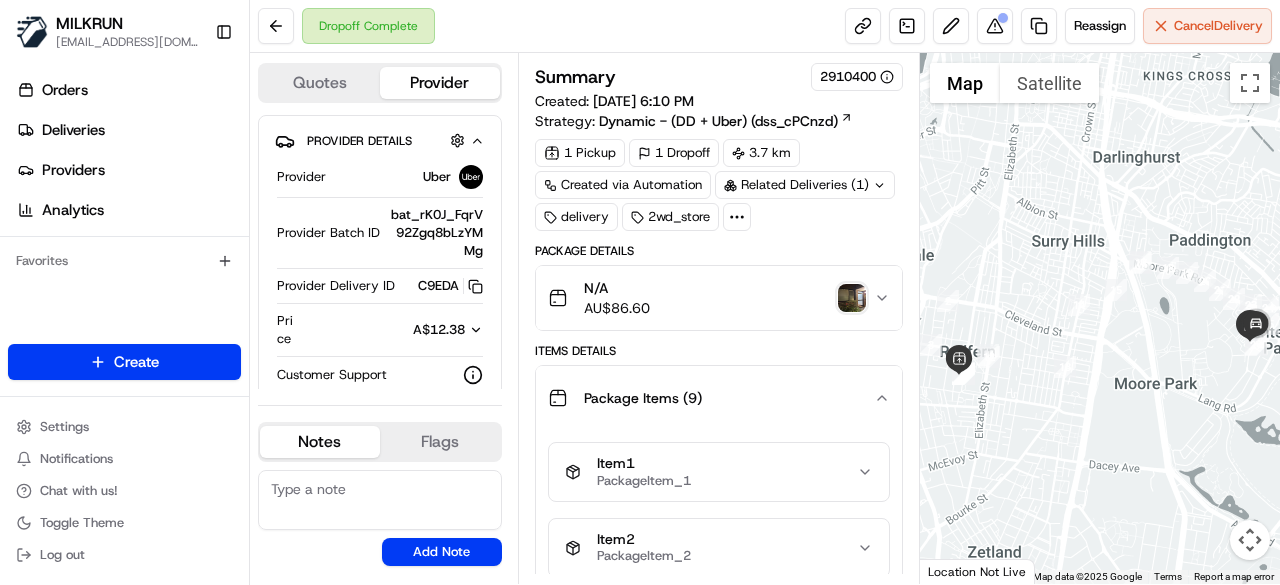 click on "N/A AU$ 86.60" at bounding box center [719, 298] 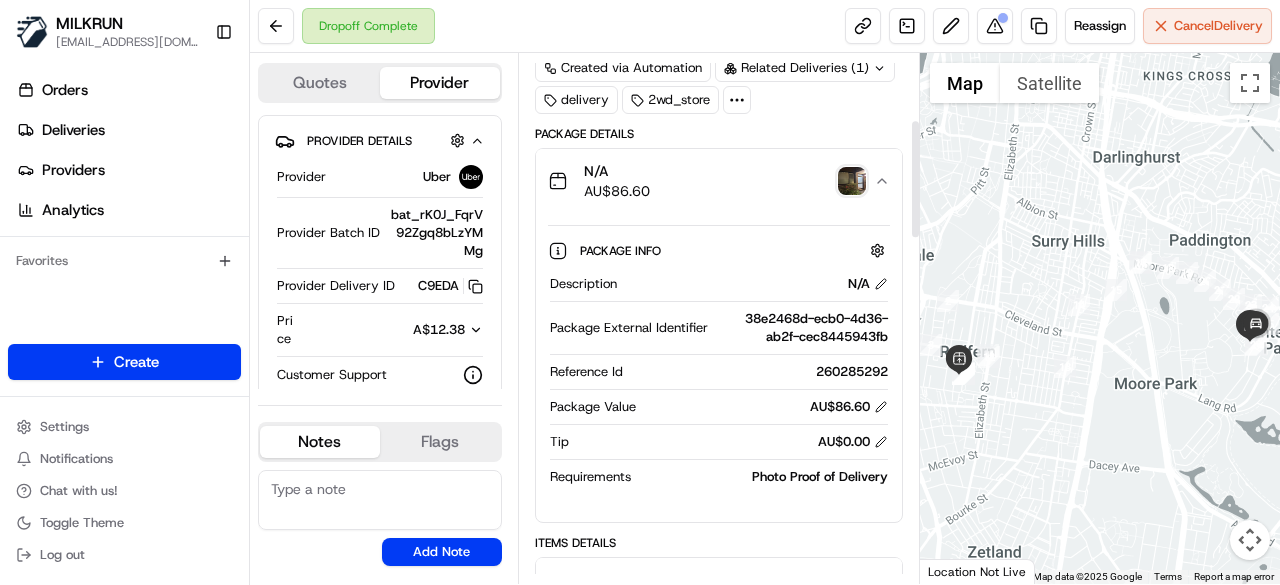 scroll, scrollTop: 0, scrollLeft: 0, axis: both 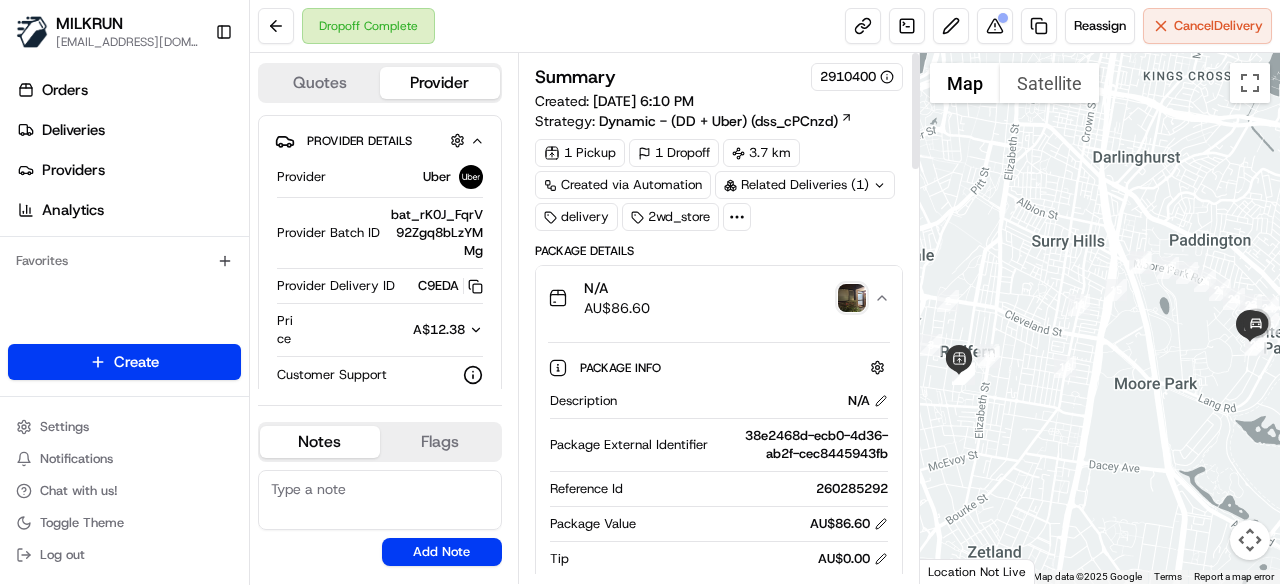 click at bounding box center [852, 298] 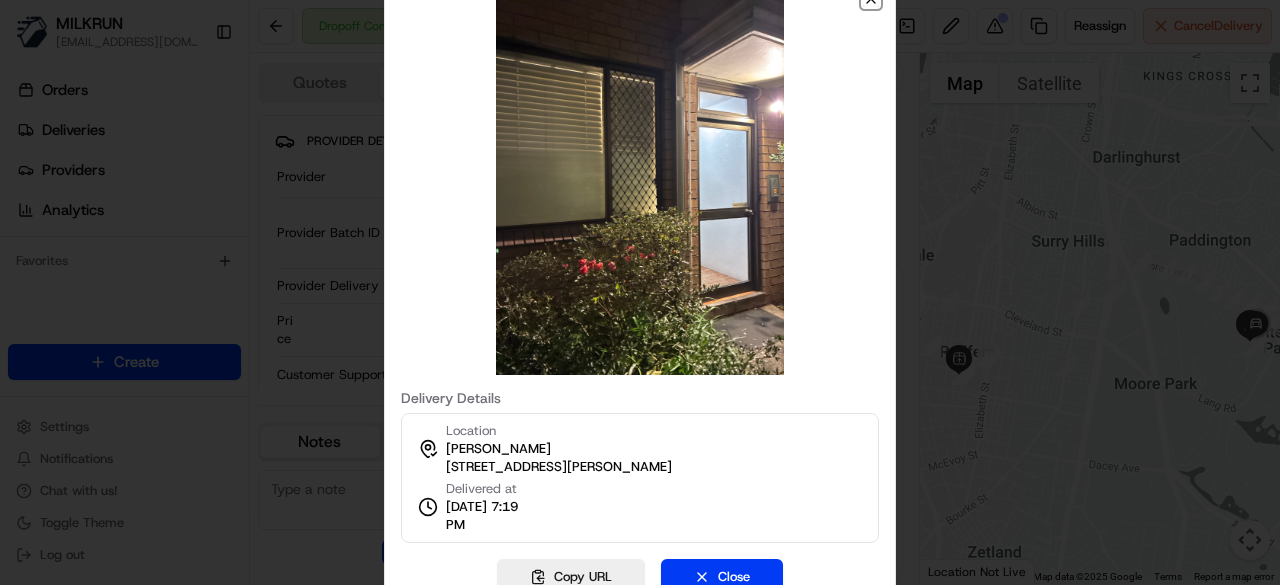 click 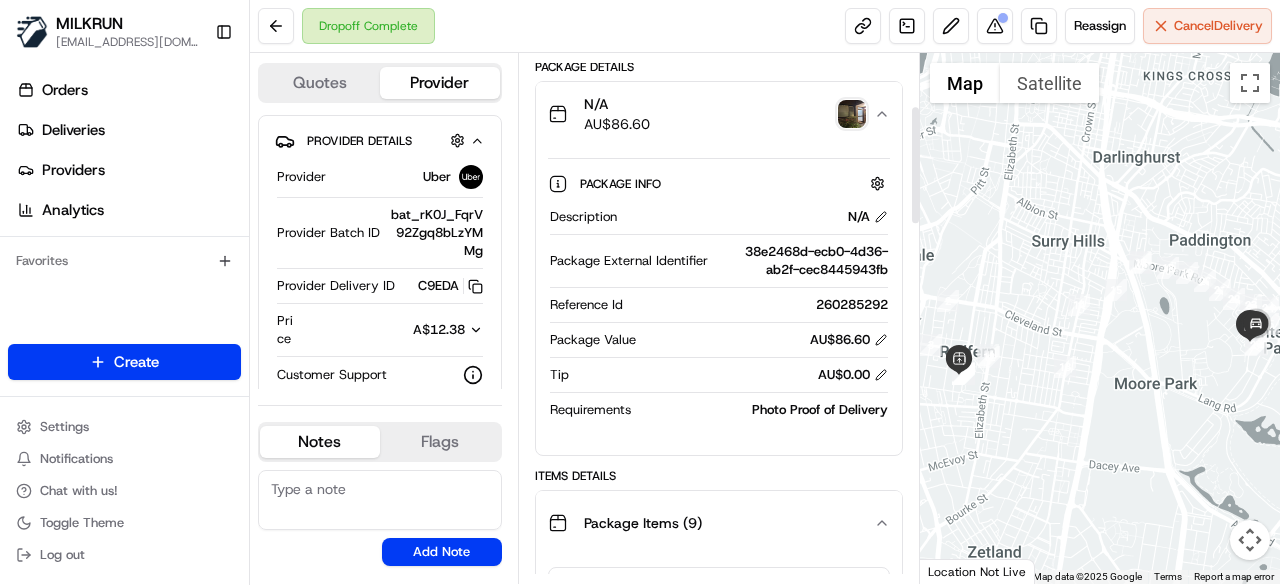 scroll, scrollTop: 300, scrollLeft: 0, axis: vertical 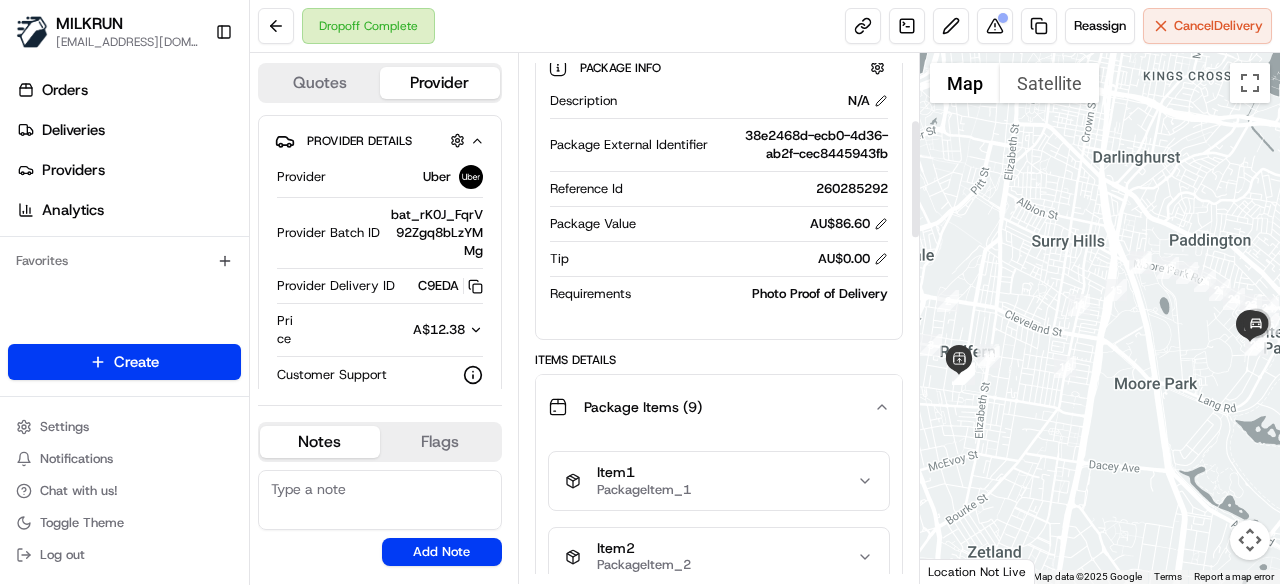 click on "Package Items ( 9 )" at bounding box center (719, 407) 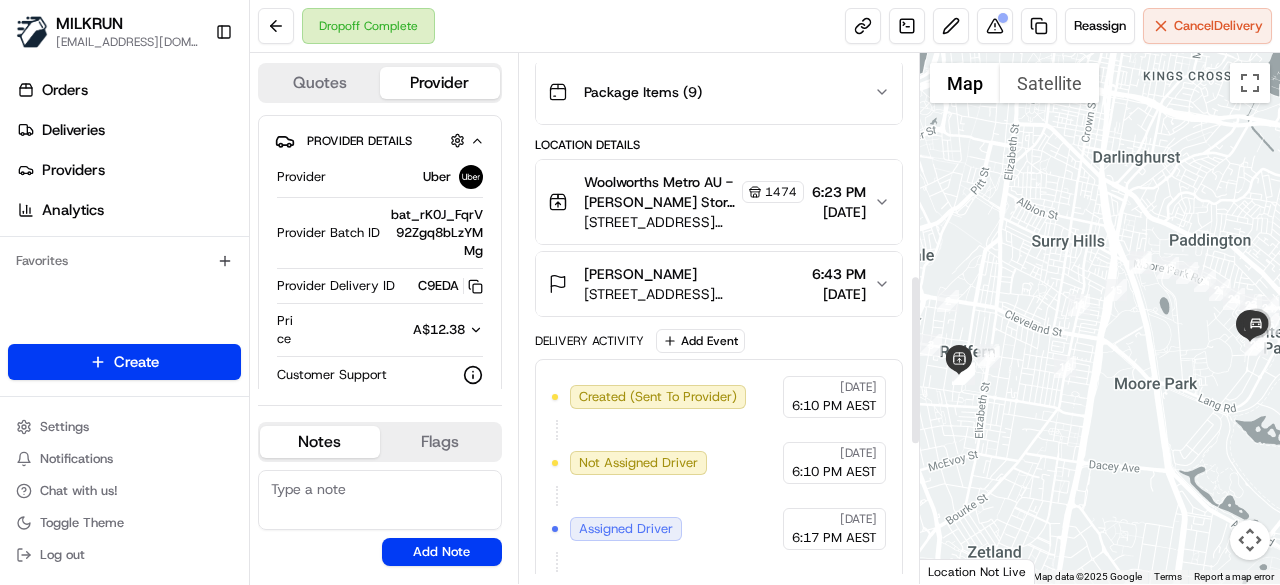 scroll, scrollTop: 700, scrollLeft: 0, axis: vertical 